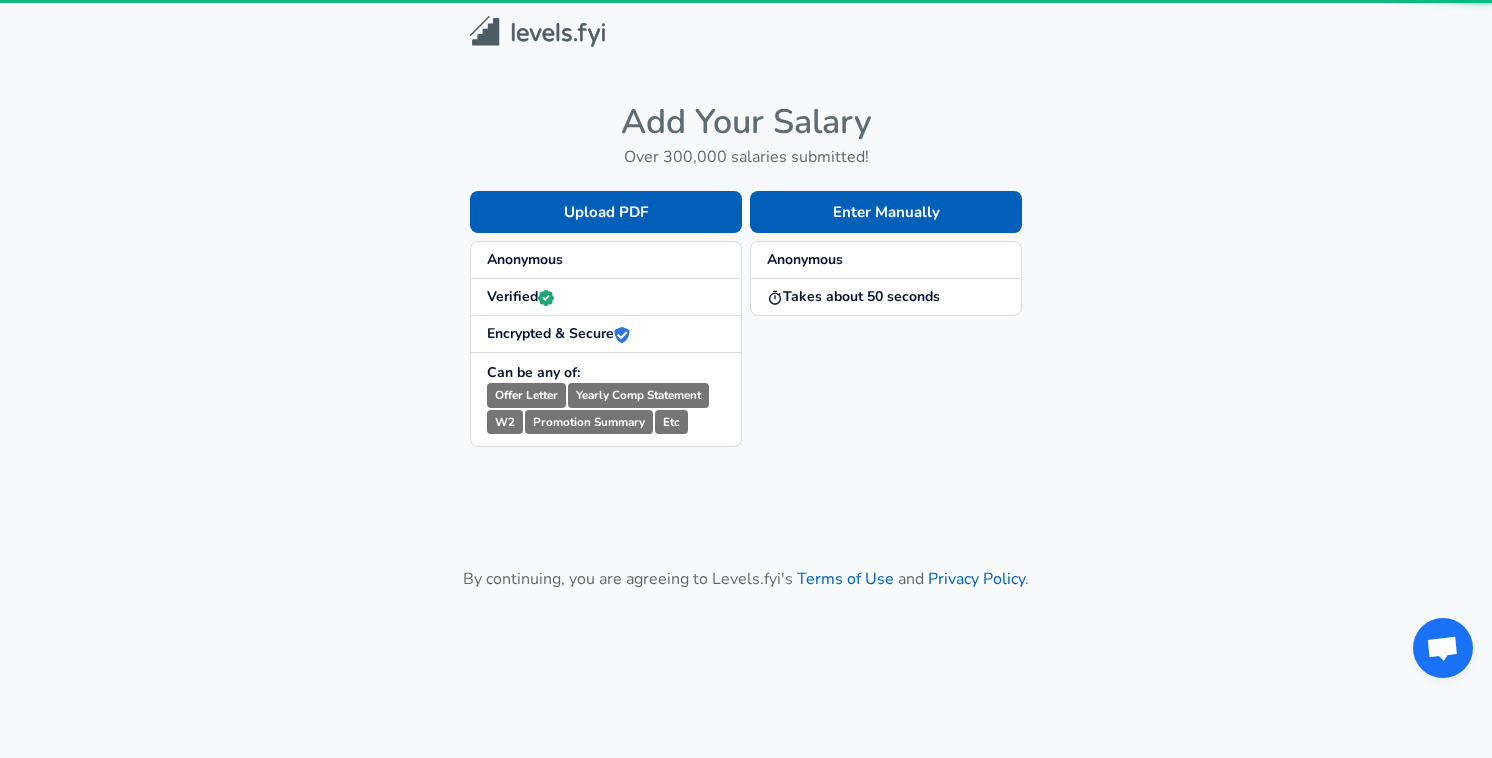scroll, scrollTop: 0, scrollLeft: 0, axis: both 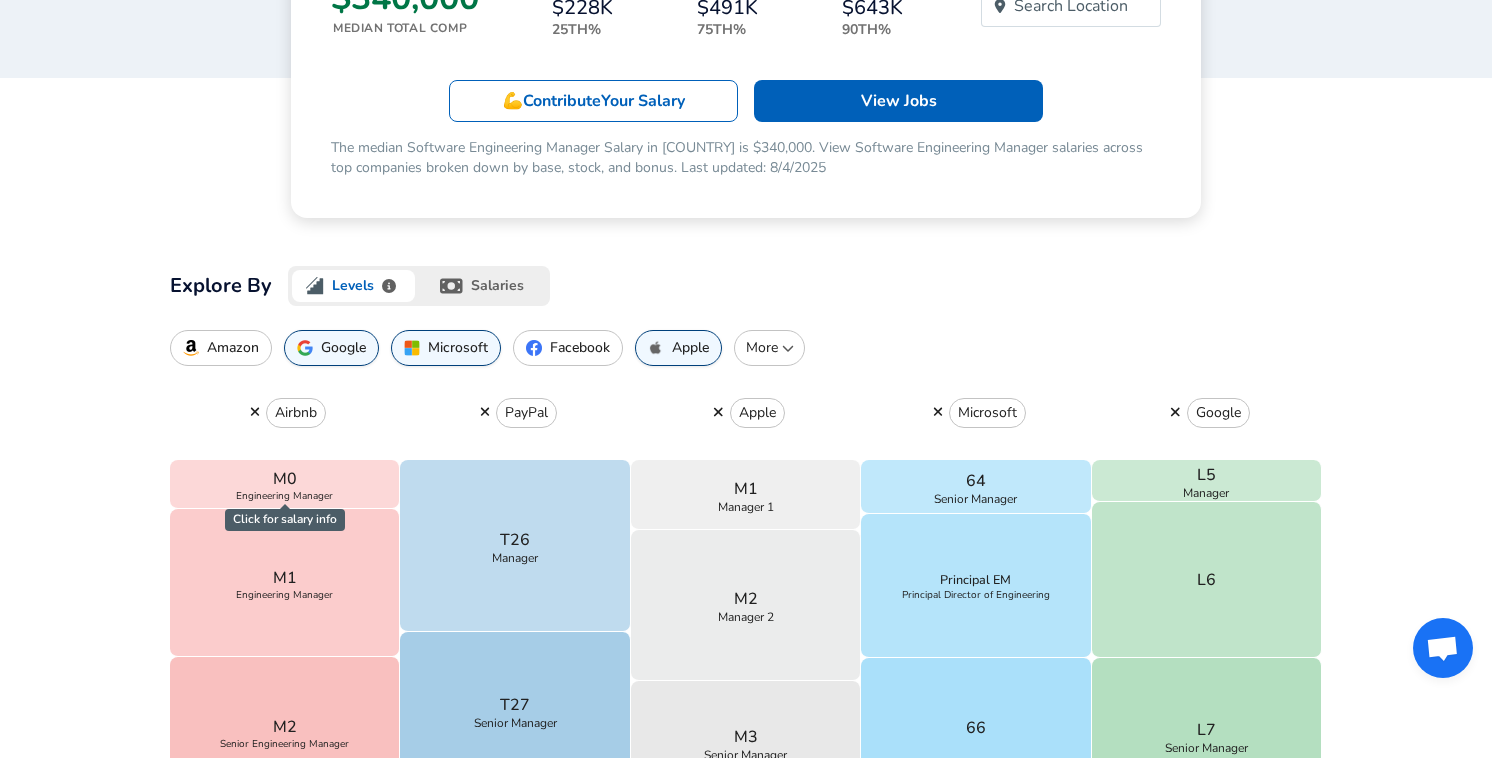 click on "salaries" at bounding box center [484, 286] 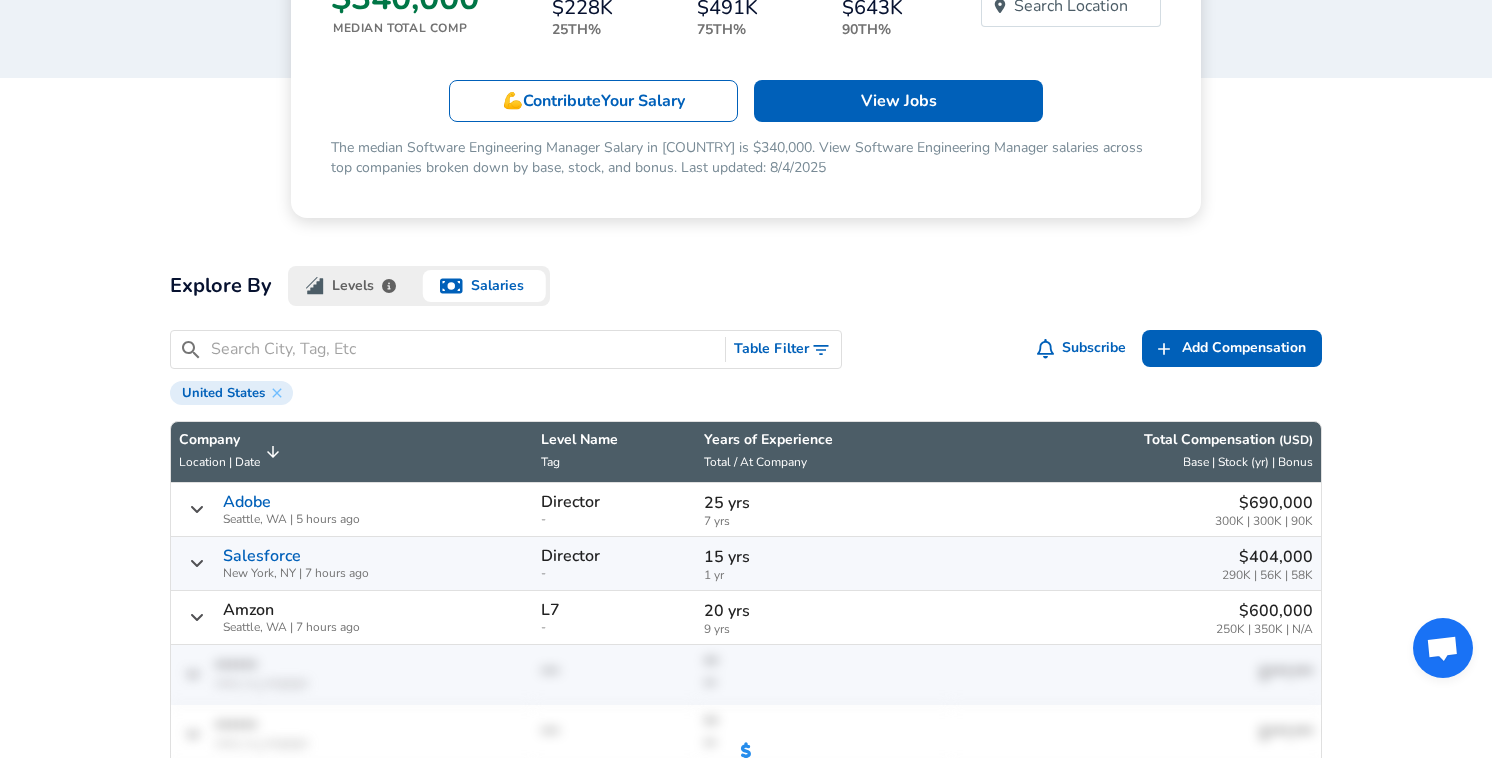 click on "salaries" at bounding box center (484, 286) 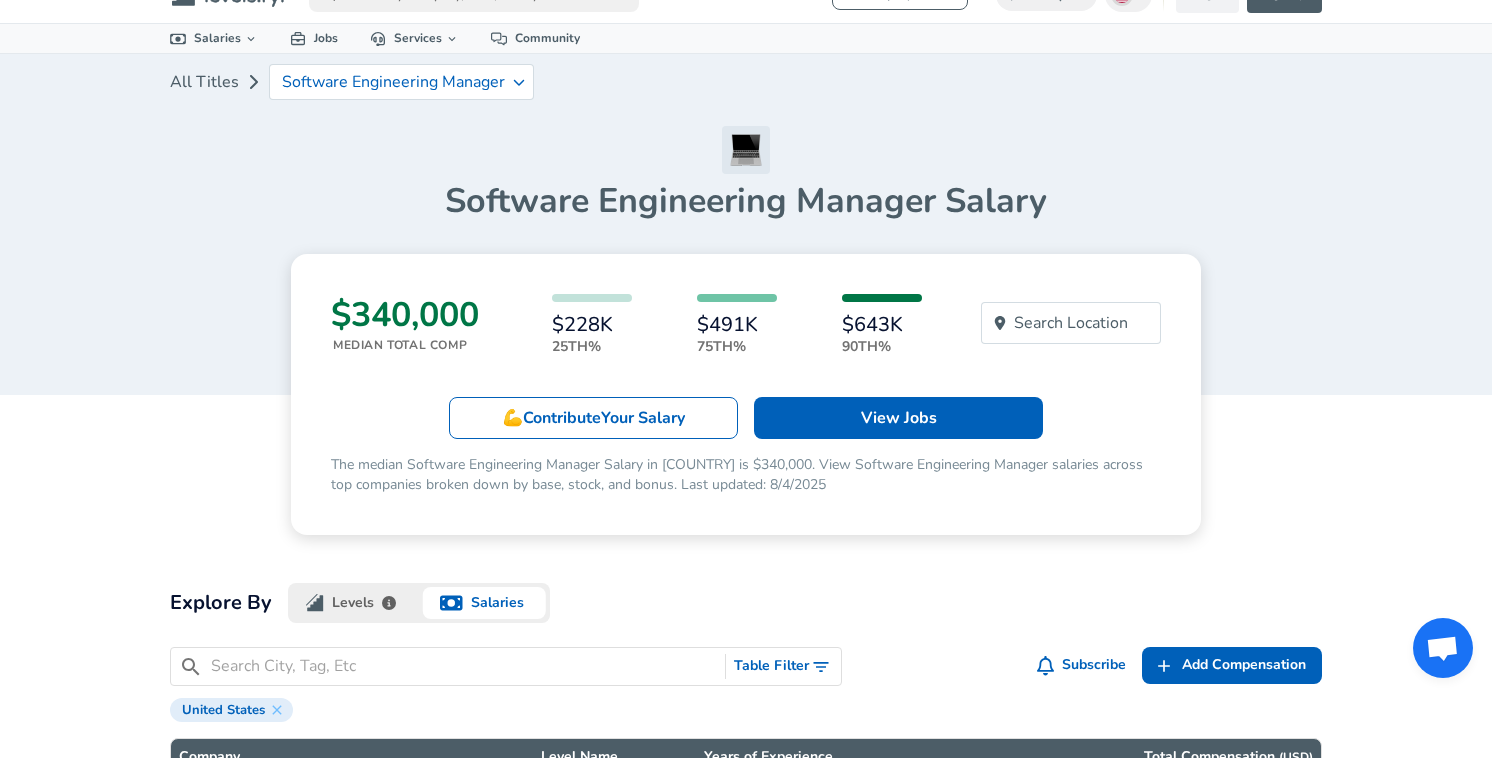 scroll, scrollTop: 0, scrollLeft: 0, axis: both 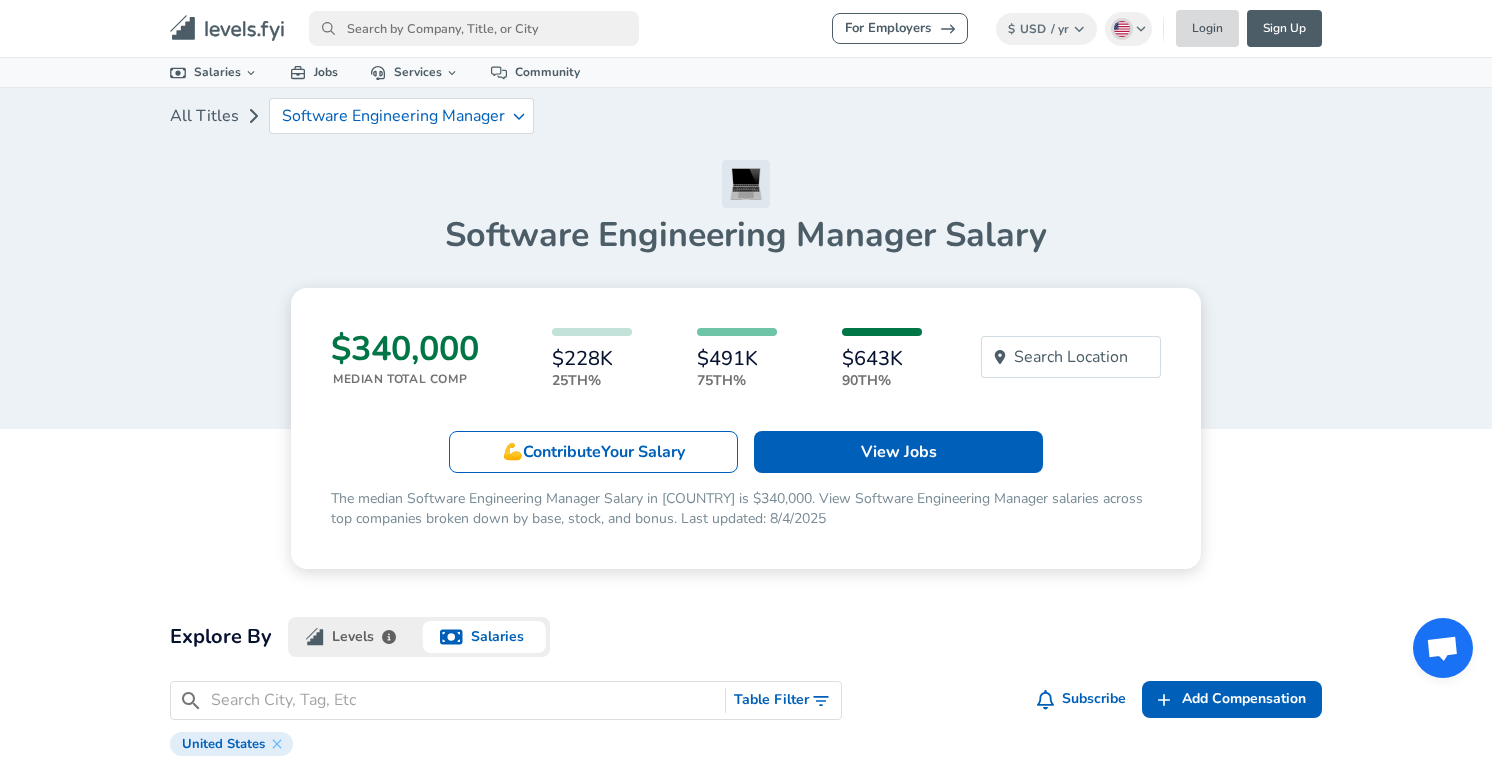 click on "Login" at bounding box center (1207, 28) 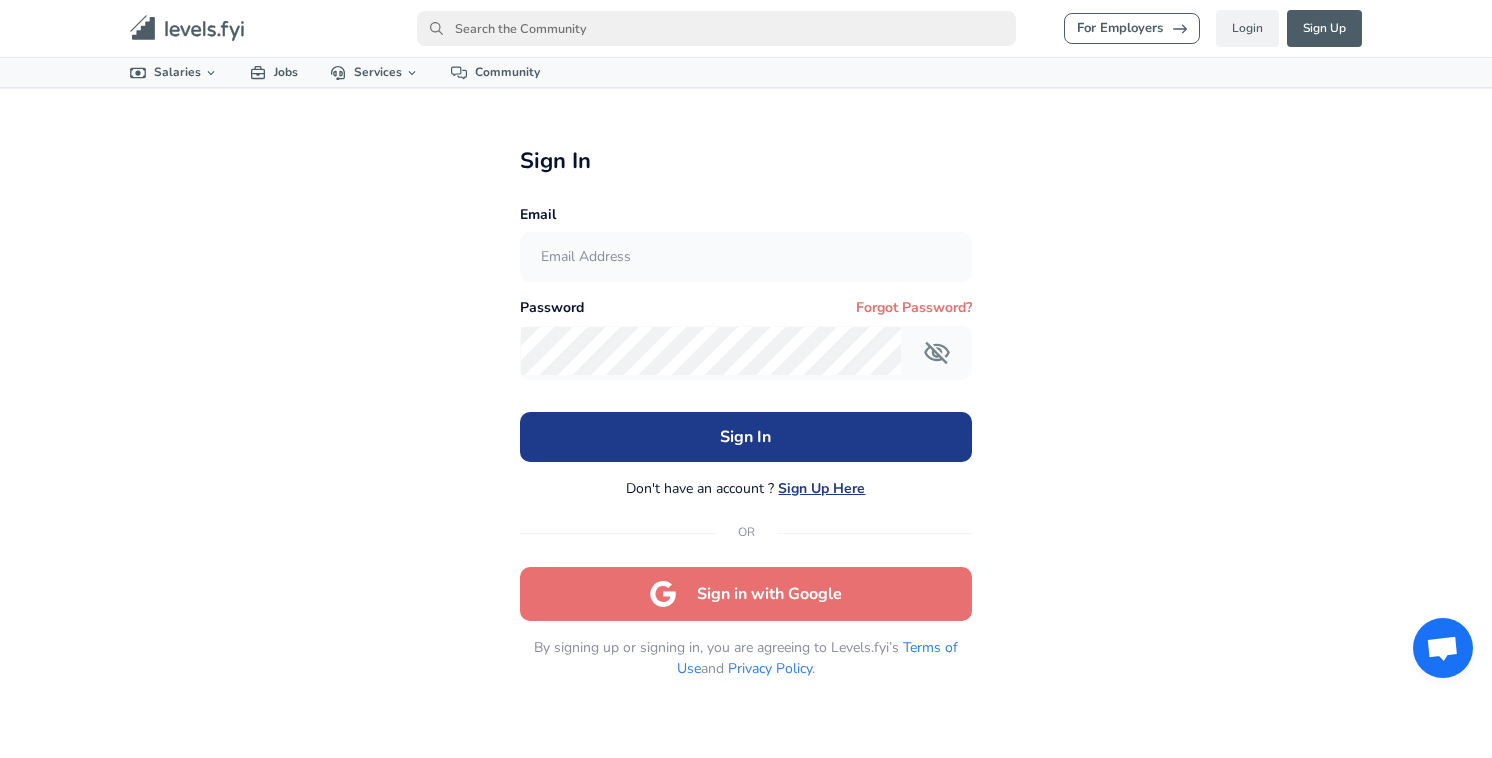 click on "Sign in with Google" at bounding box center [746, 594] 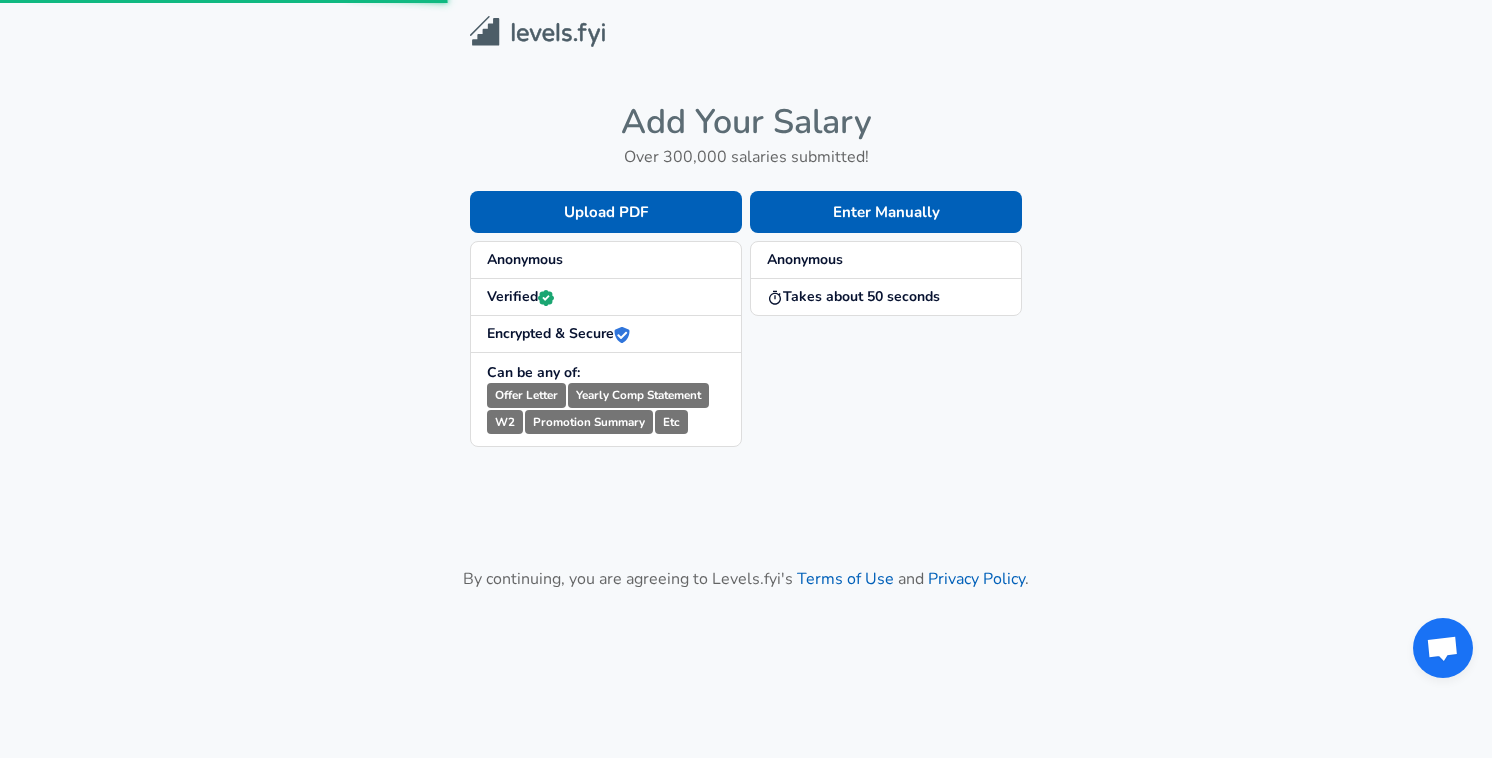 scroll, scrollTop: 0, scrollLeft: 0, axis: both 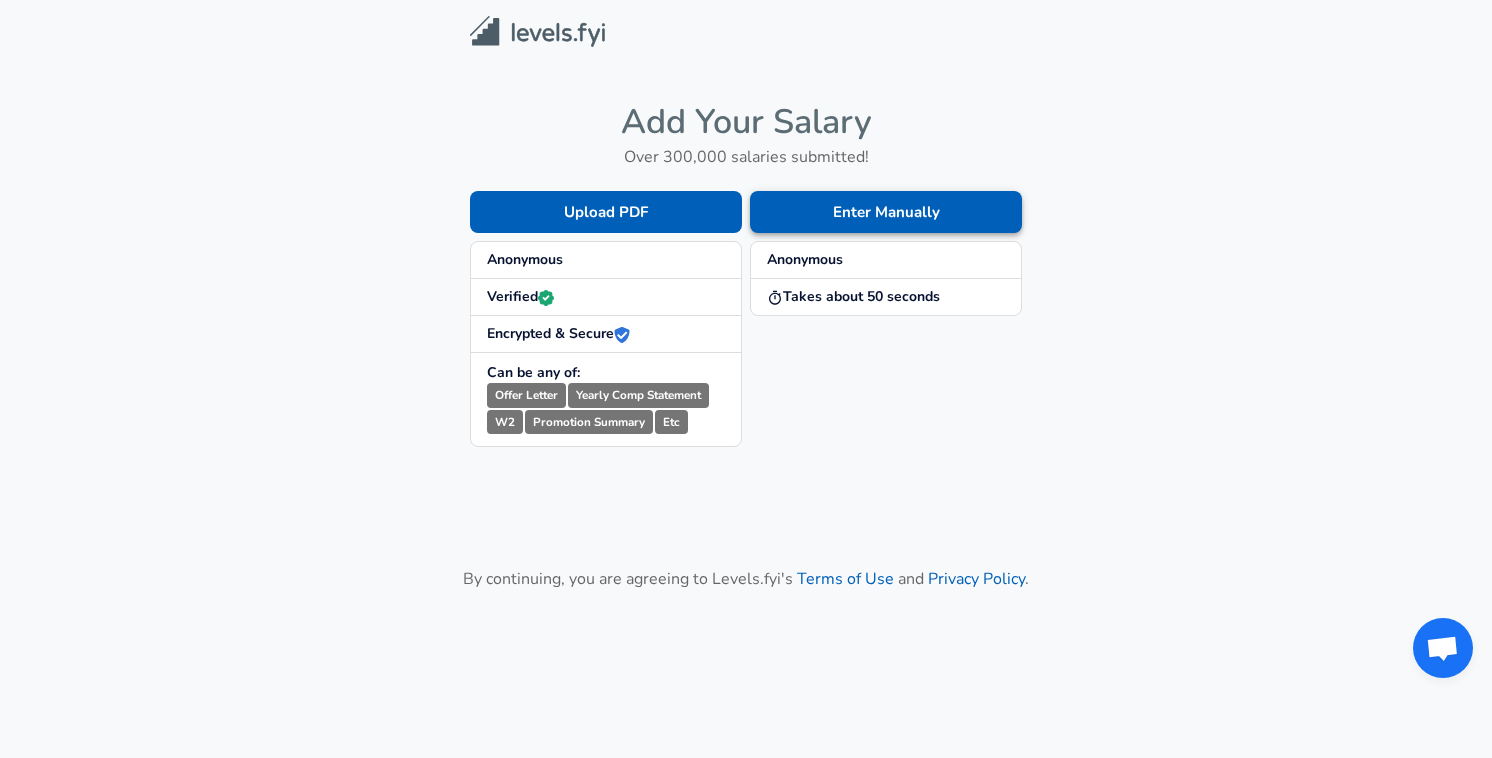 click on "Enter Manually" at bounding box center (886, 212) 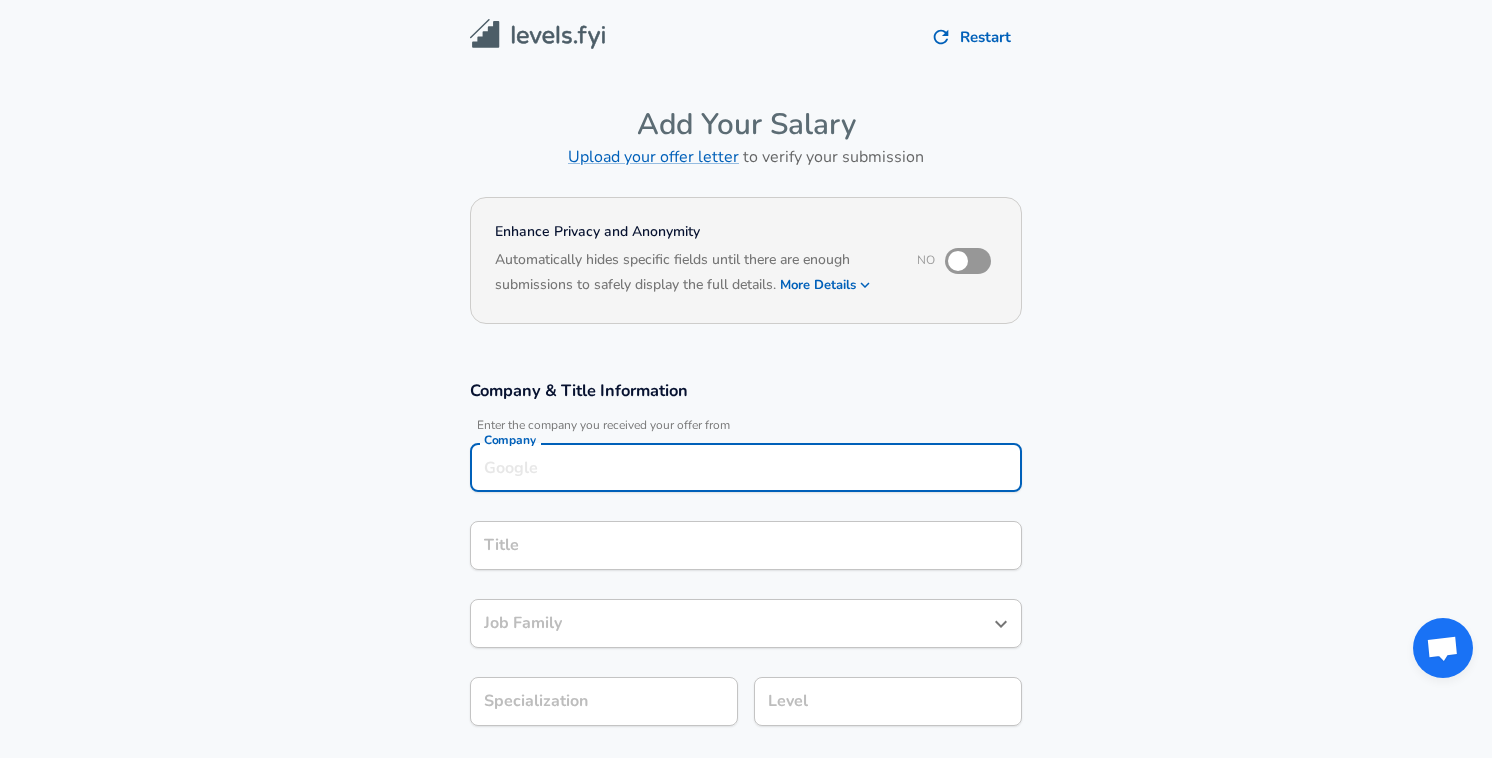scroll, scrollTop: 20, scrollLeft: 0, axis: vertical 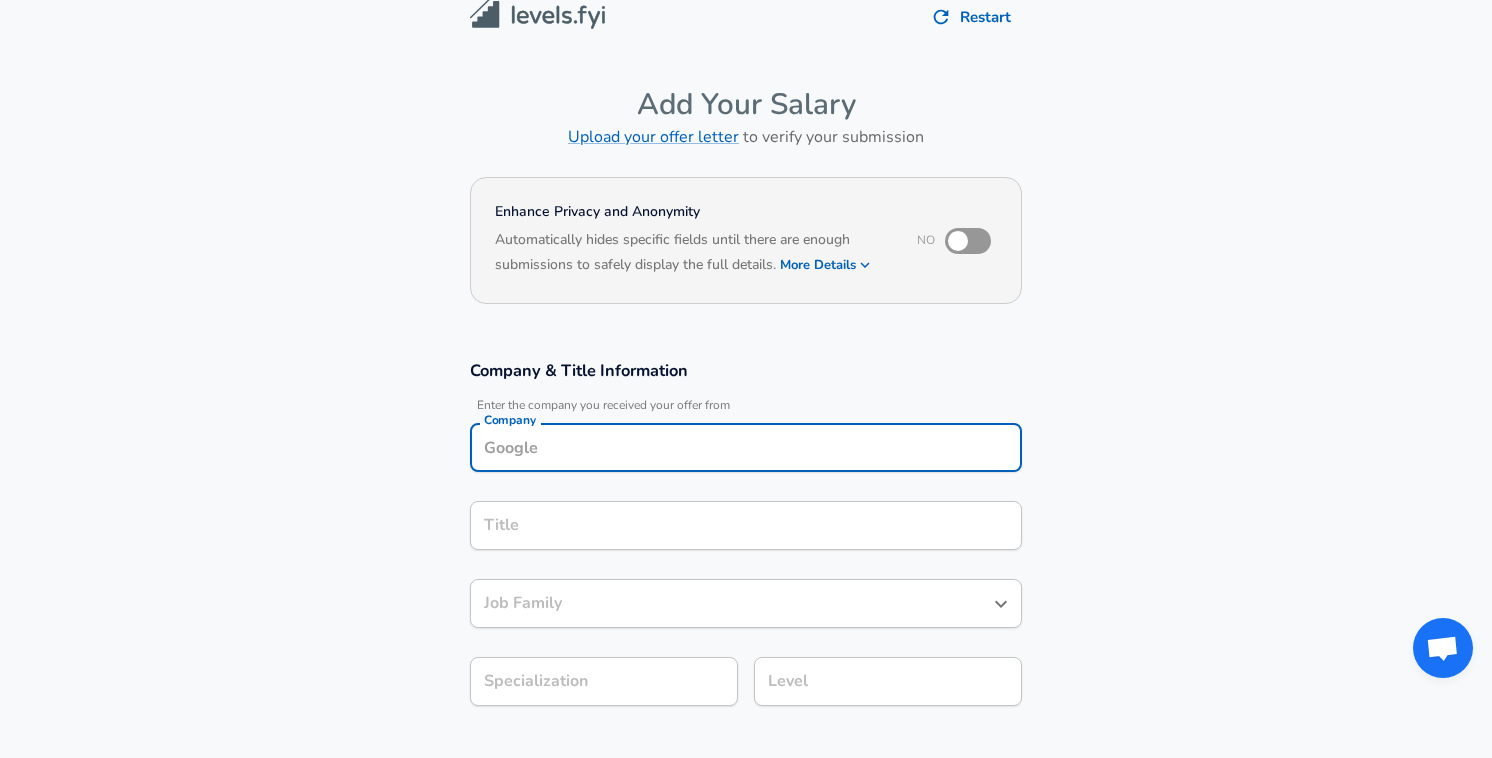 click on "Company" at bounding box center [746, 447] 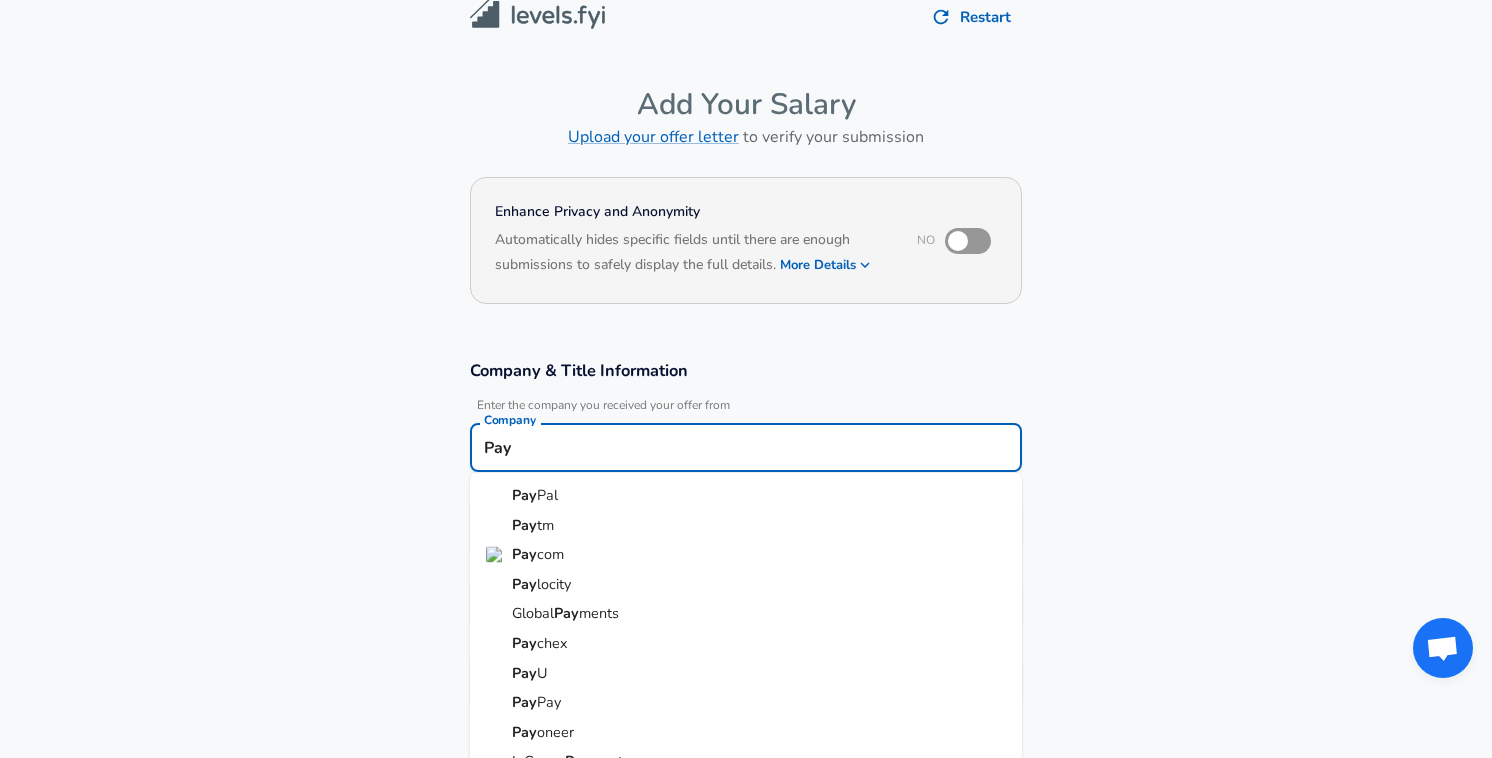 click on "Pay Pal" at bounding box center (746, 496) 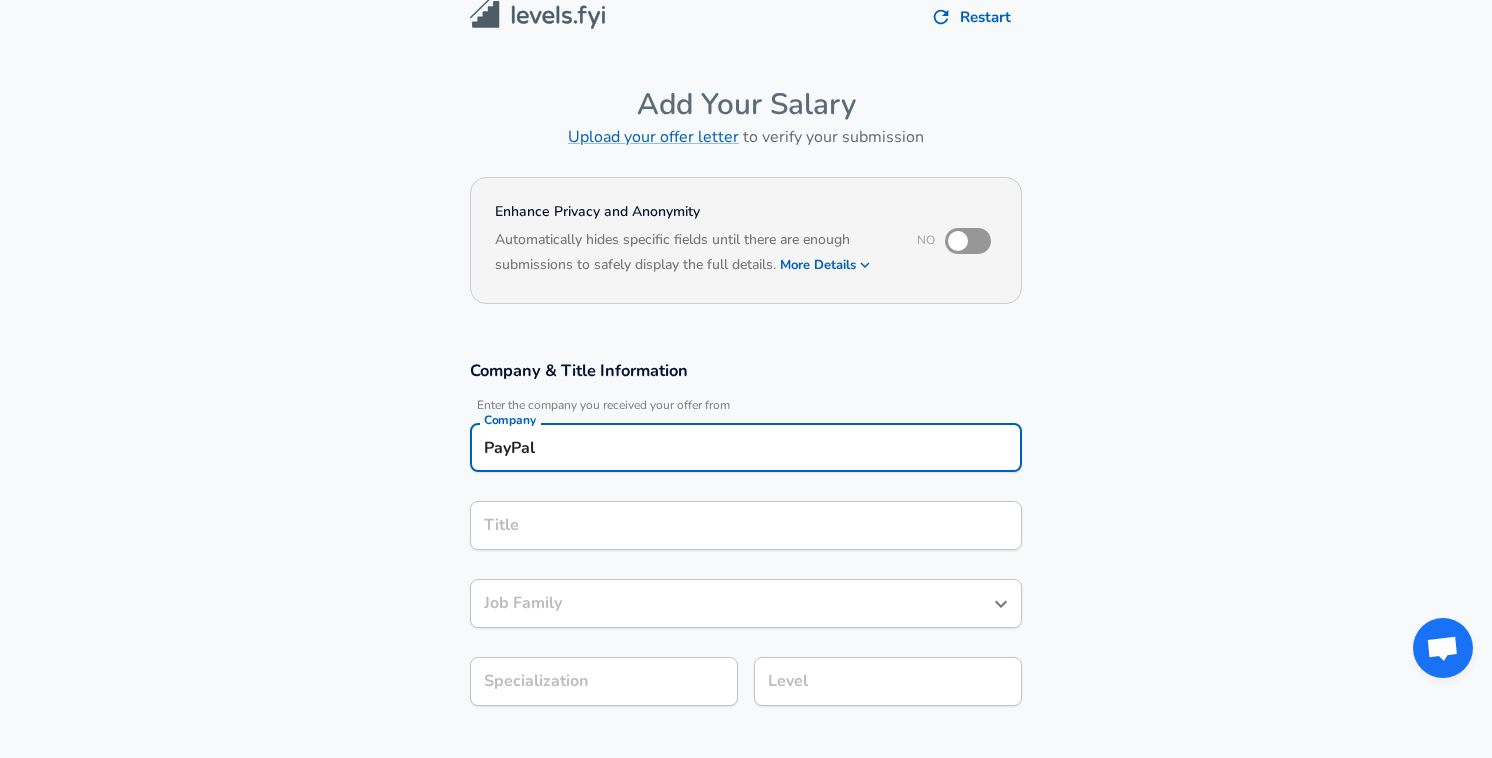 type on "PayPal" 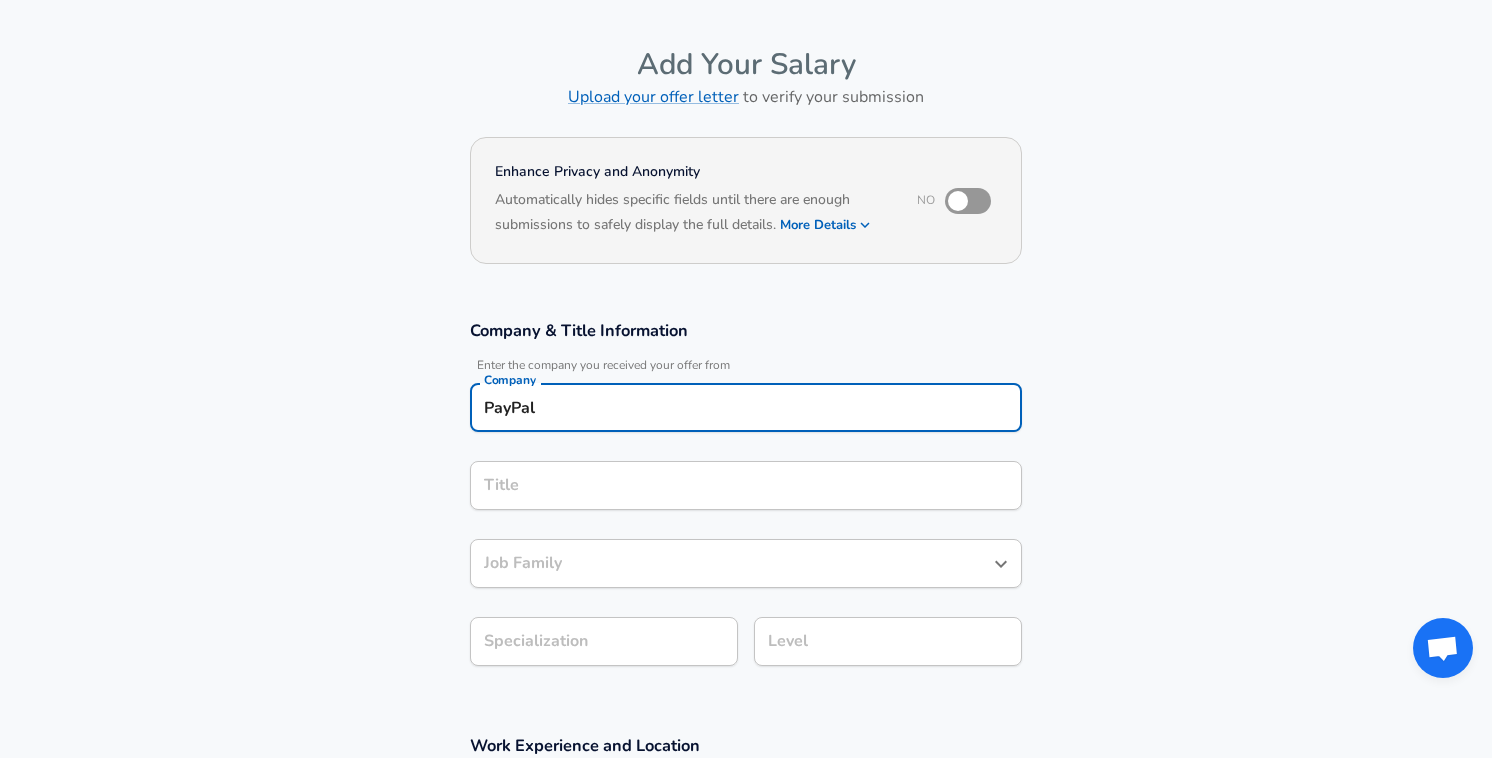 click on "Title" at bounding box center (746, 485) 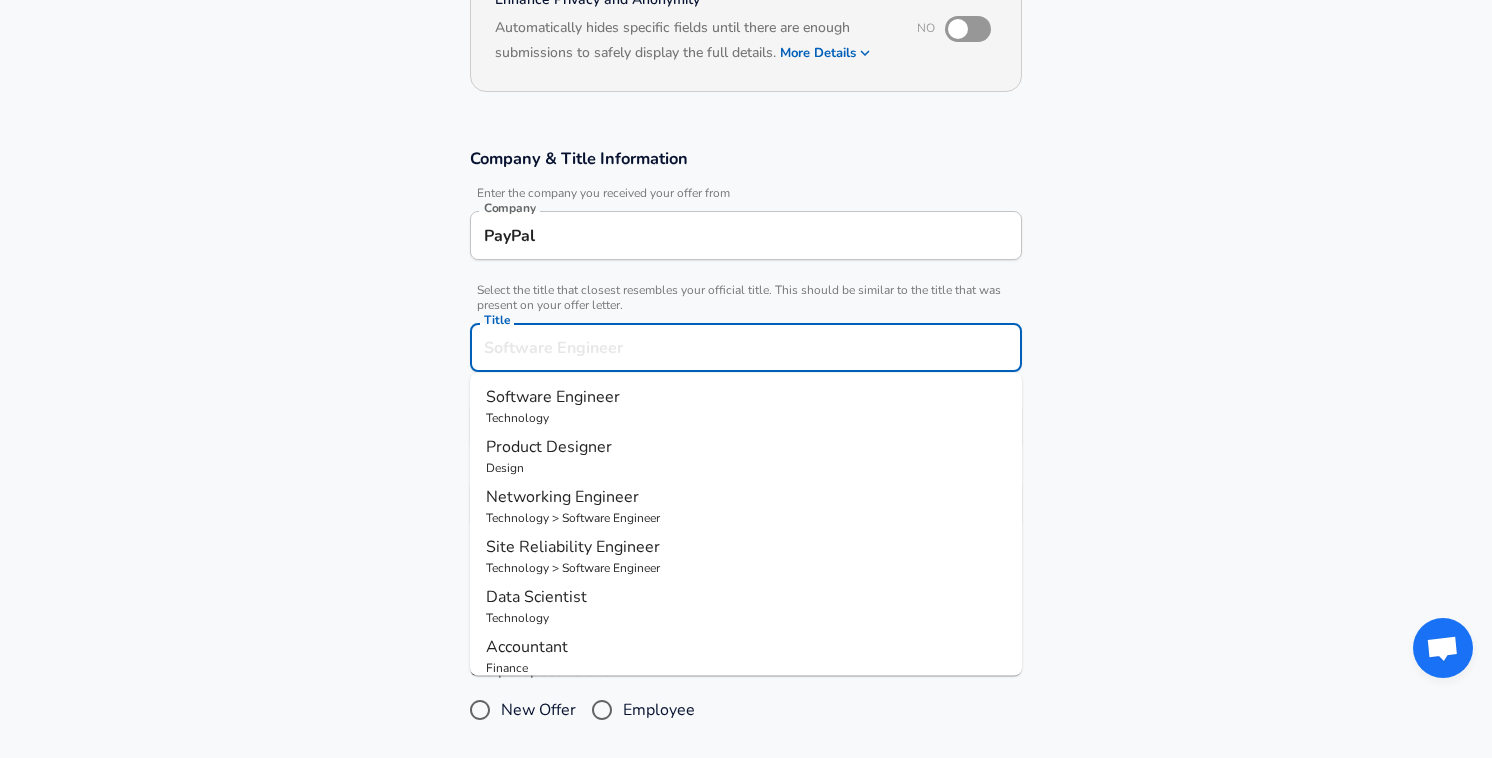scroll, scrollTop: 255, scrollLeft: 0, axis: vertical 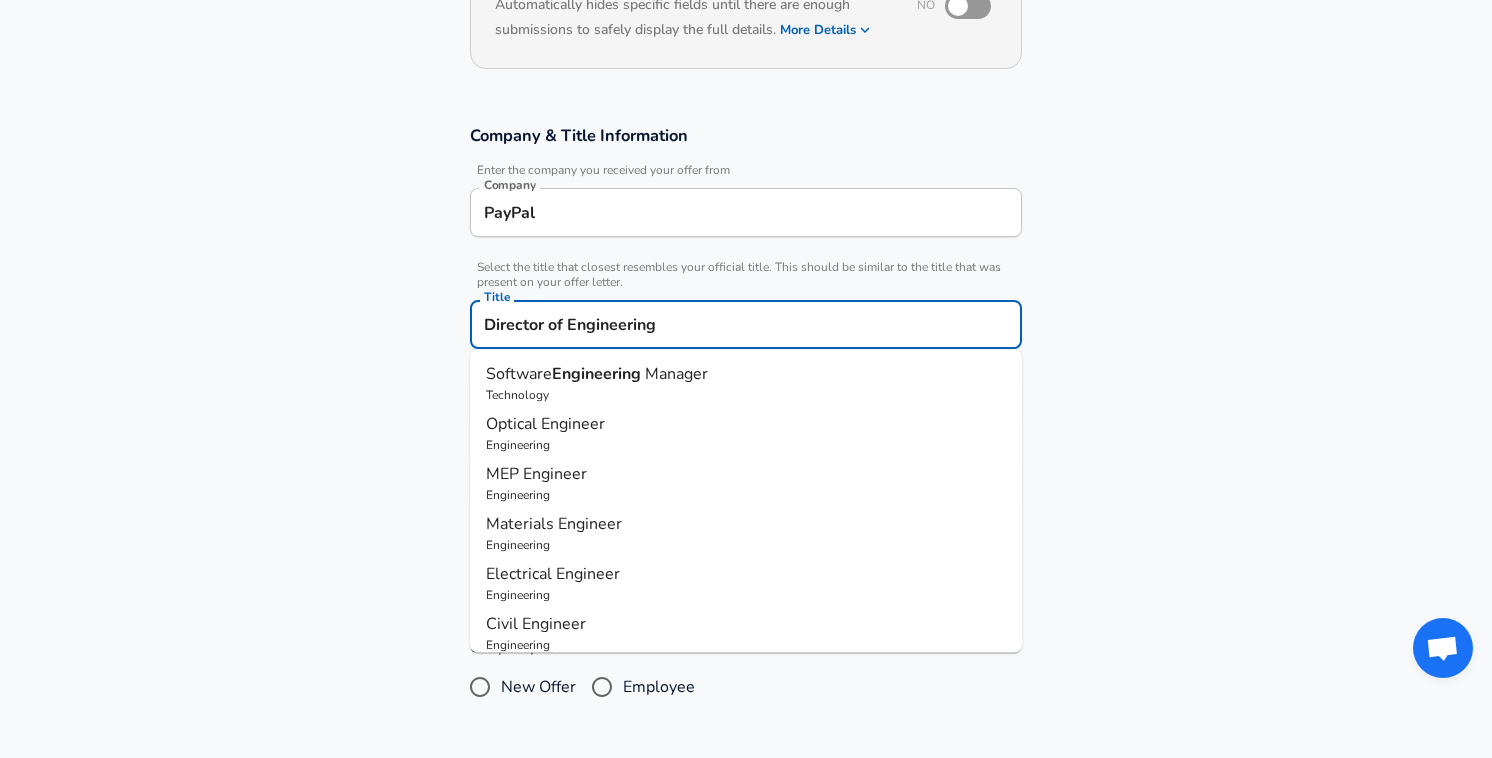 click on "Technology" at bounding box center [746, 395] 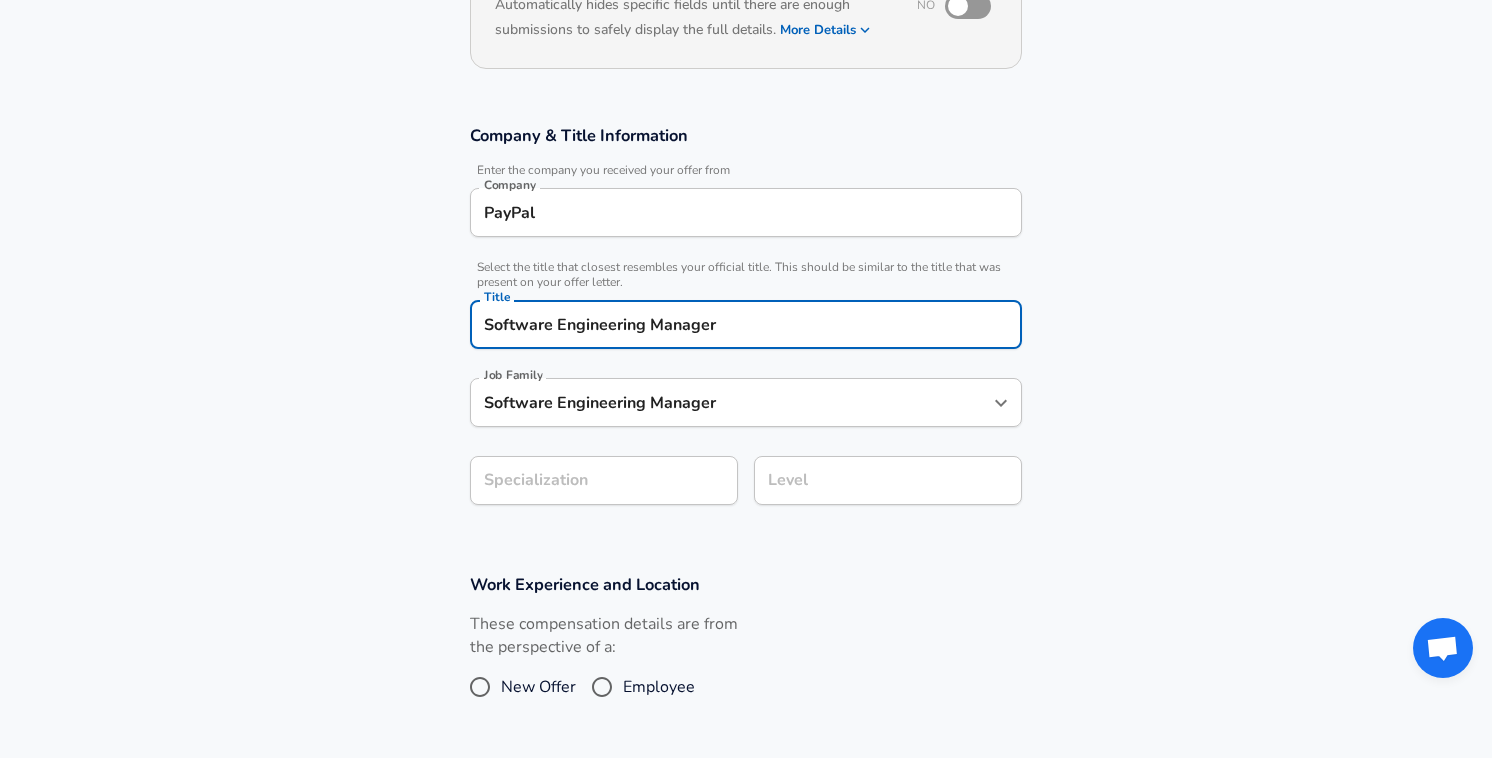 type on "Software Engineering Manager" 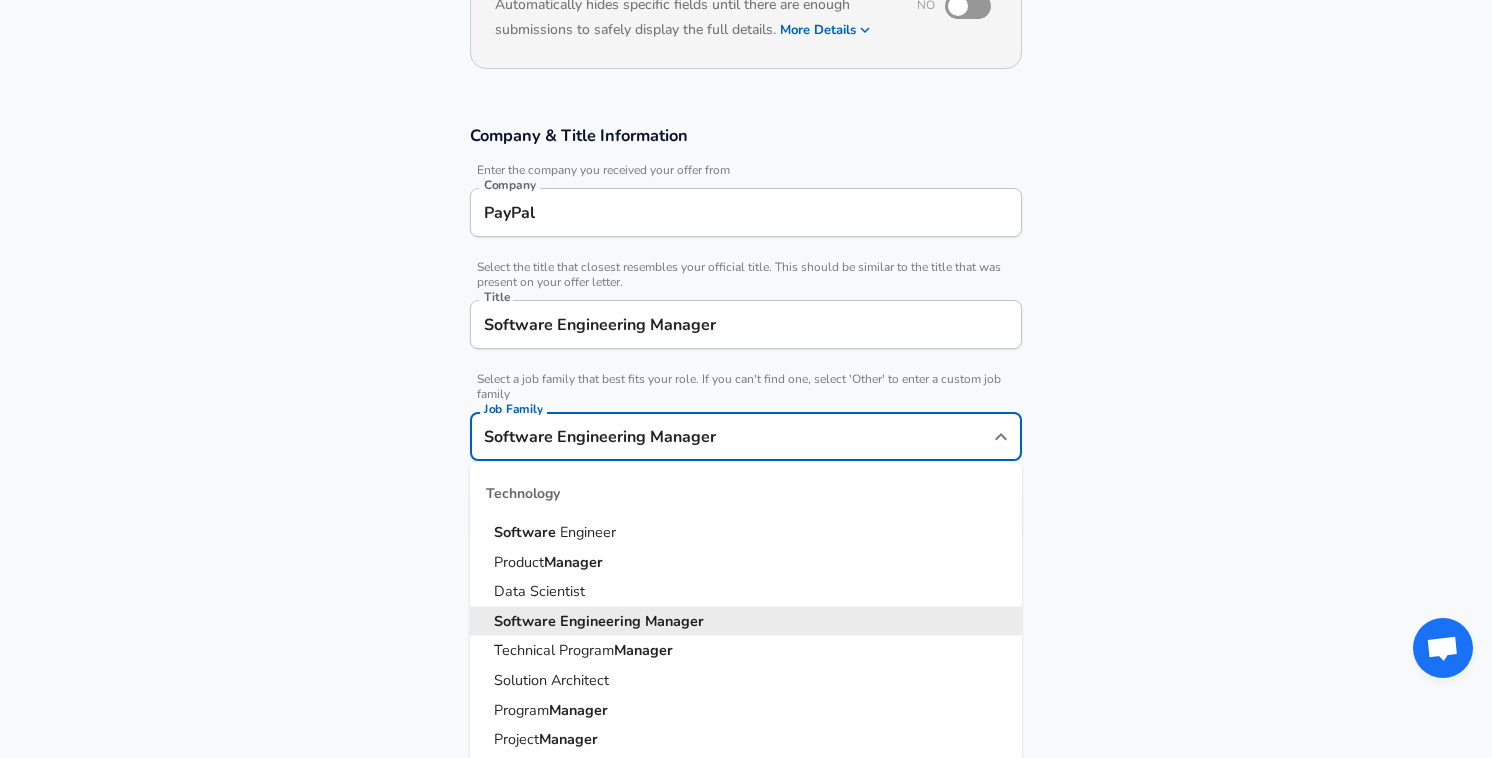 scroll, scrollTop: 295, scrollLeft: 0, axis: vertical 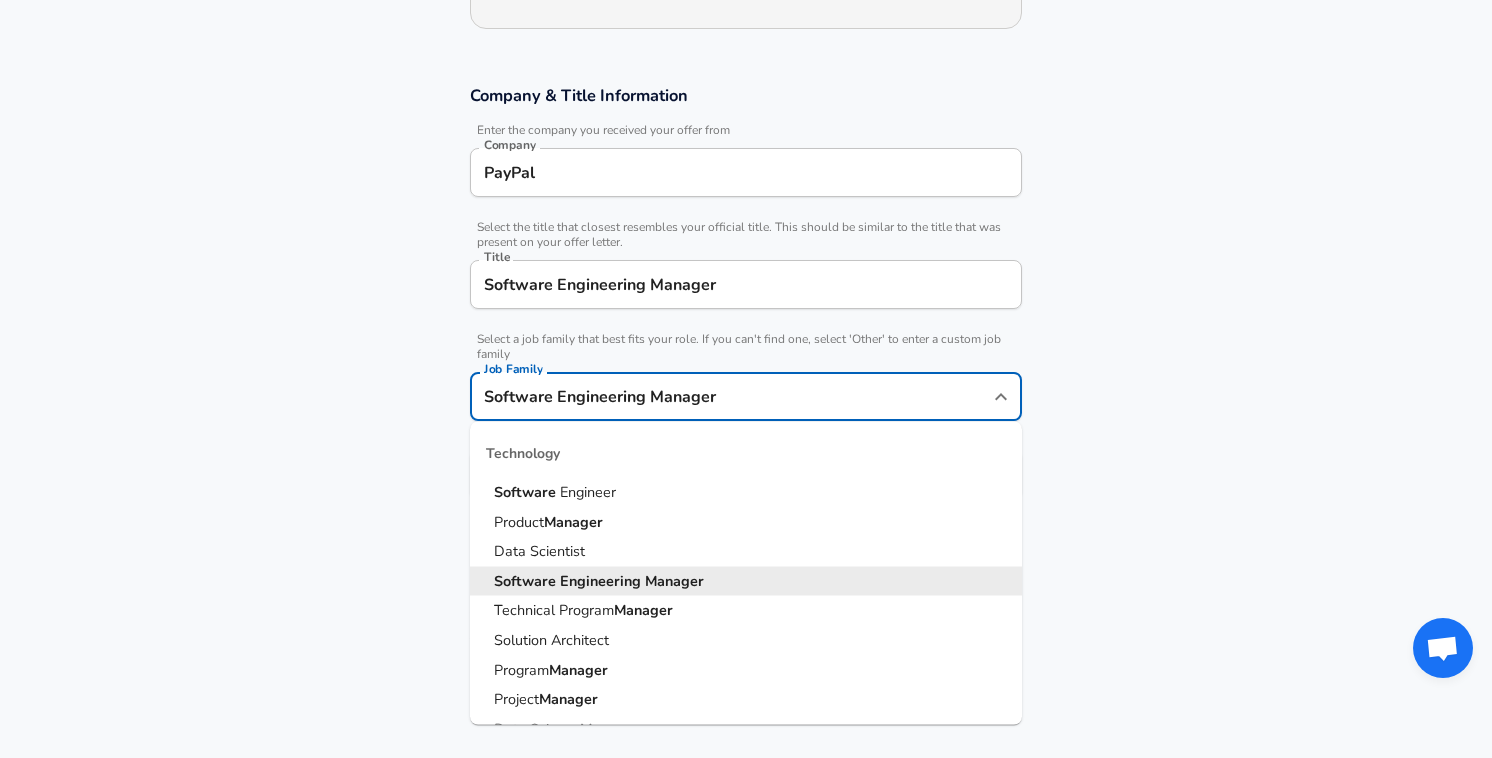 click on "Software Engineering Manager Job Family" at bounding box center [746, 396] 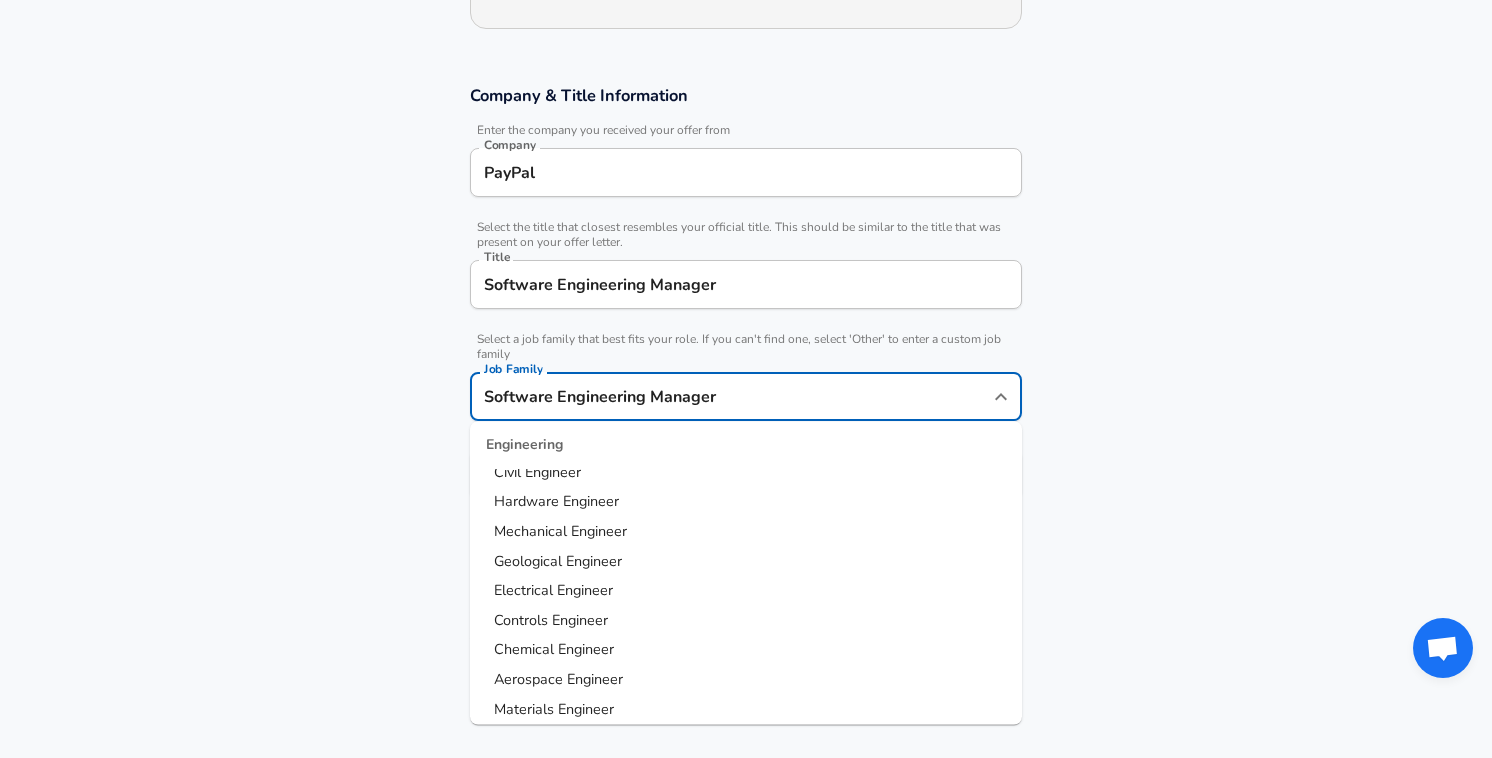 scroll, scrollTop: 437, scrollLeft: 0, axis: vertical 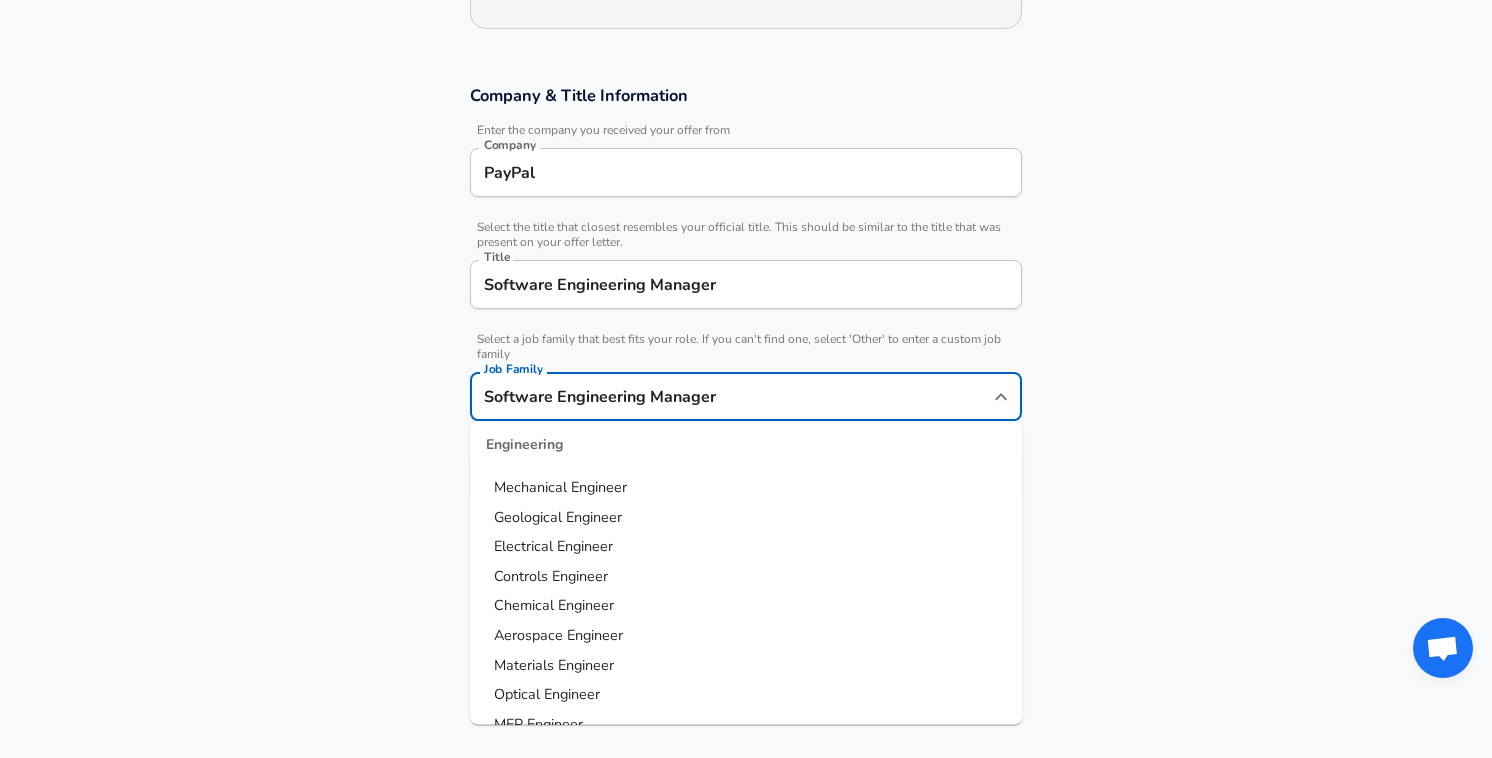 click on "Company & Title Information   Enter the company you received your offer from Company PayPal Company   Select the title that closest resembles your official title. This should be similar to the title that was present on your offer letter. Title Software Engineering Manager Title   Select a job family that best fits your role. If you can't find one, select 'Other' to enter a custom job family Job Family Software Engineering Manager Job Family Technology Software    Engineer Product  Manager Data Scientist Software     Engineering     Manager Technical Program  Manager Solution Architect Program  Manager Project  Manager Data Science  Manager Technical Writer Engineering Biomedical Engineer Civil Engineer Hardware Engineer Mechanical Engineer Geological Engineer Electrical Engineer Controls Engineer Chemical Engineer Aerospace Engineer Materials Engineer Optical Engineer MEP Engineer Prompt Engineer Business Management Consultant Business Development Sales Sales Legal Legal Sales Sales Engineer Legal Sales Other" at bounding box center [746, 302] 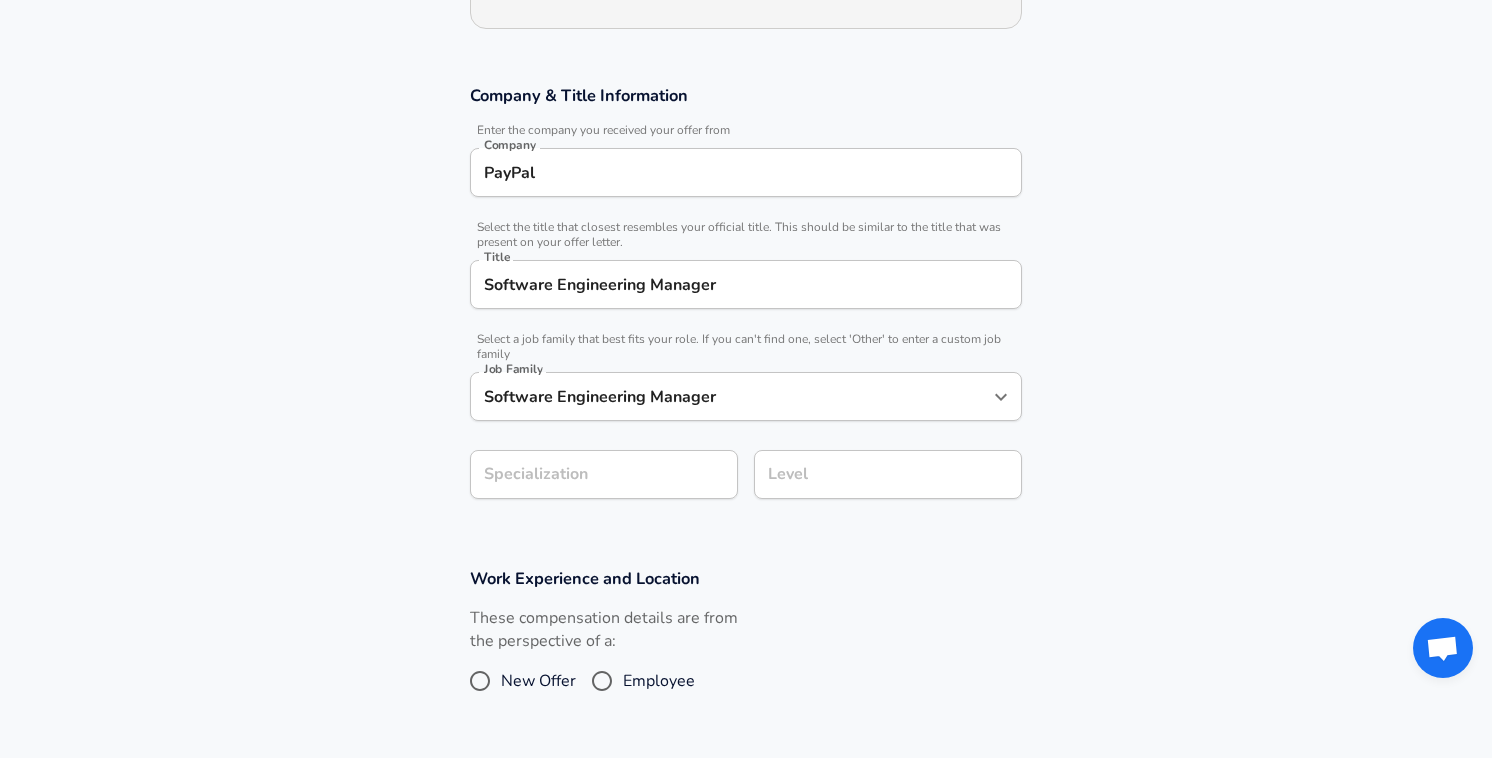 scroll, scrollTop: 355, scrollLeft: 0, axis: vertical 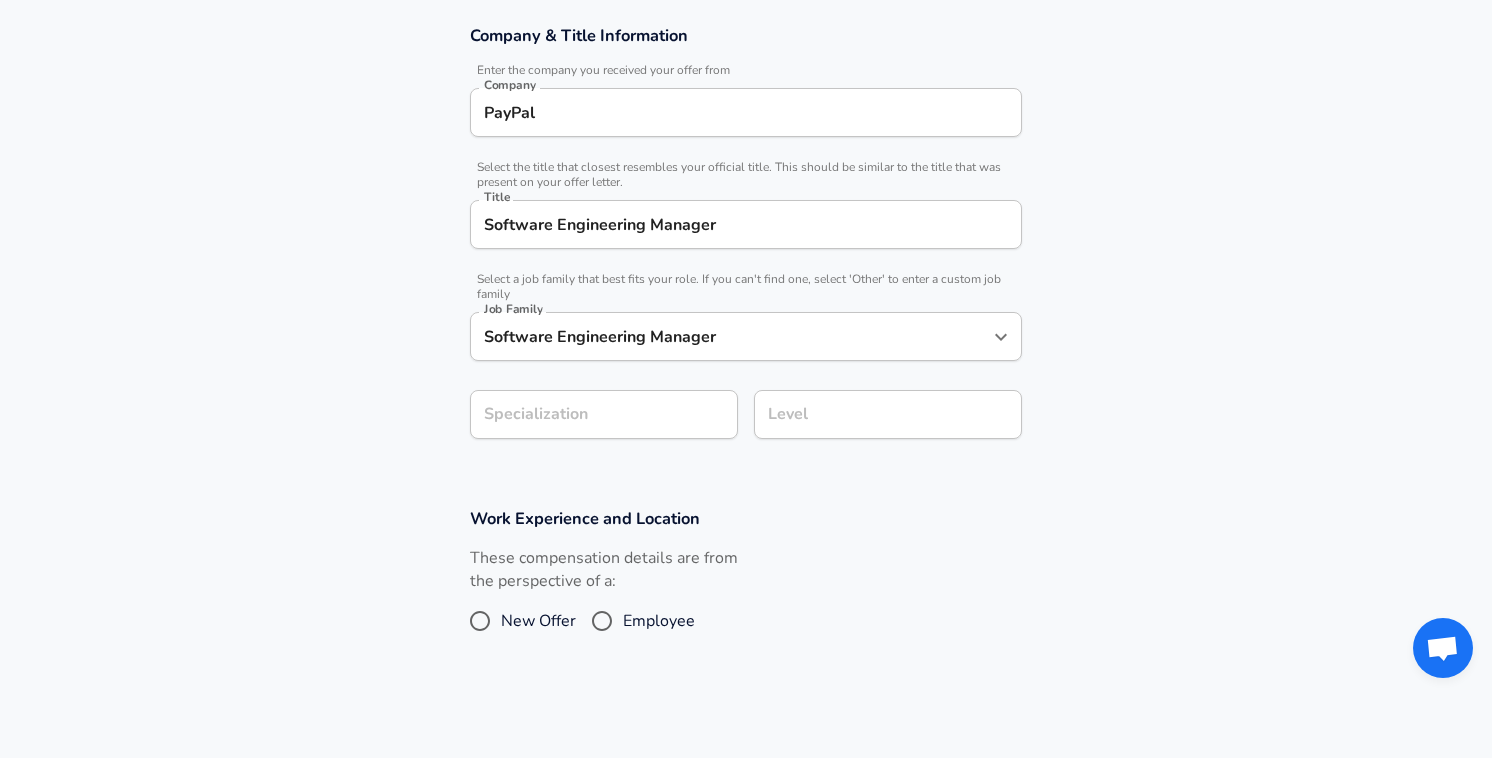 click on "Company & Title Information   Enter the company you received your offer from Company PayPal Company   Select the title that closest resembles your official title. This should be similar to the title that was present on your offer letter. Title Software Engineering Manager Title   Select a job family that best fits your role. If you can't find one, select 'Other' to enter a custom job family Job Family Software Engineering Manager Job Family Specialization Specialization Level Level" at bounding box center (746, 242) 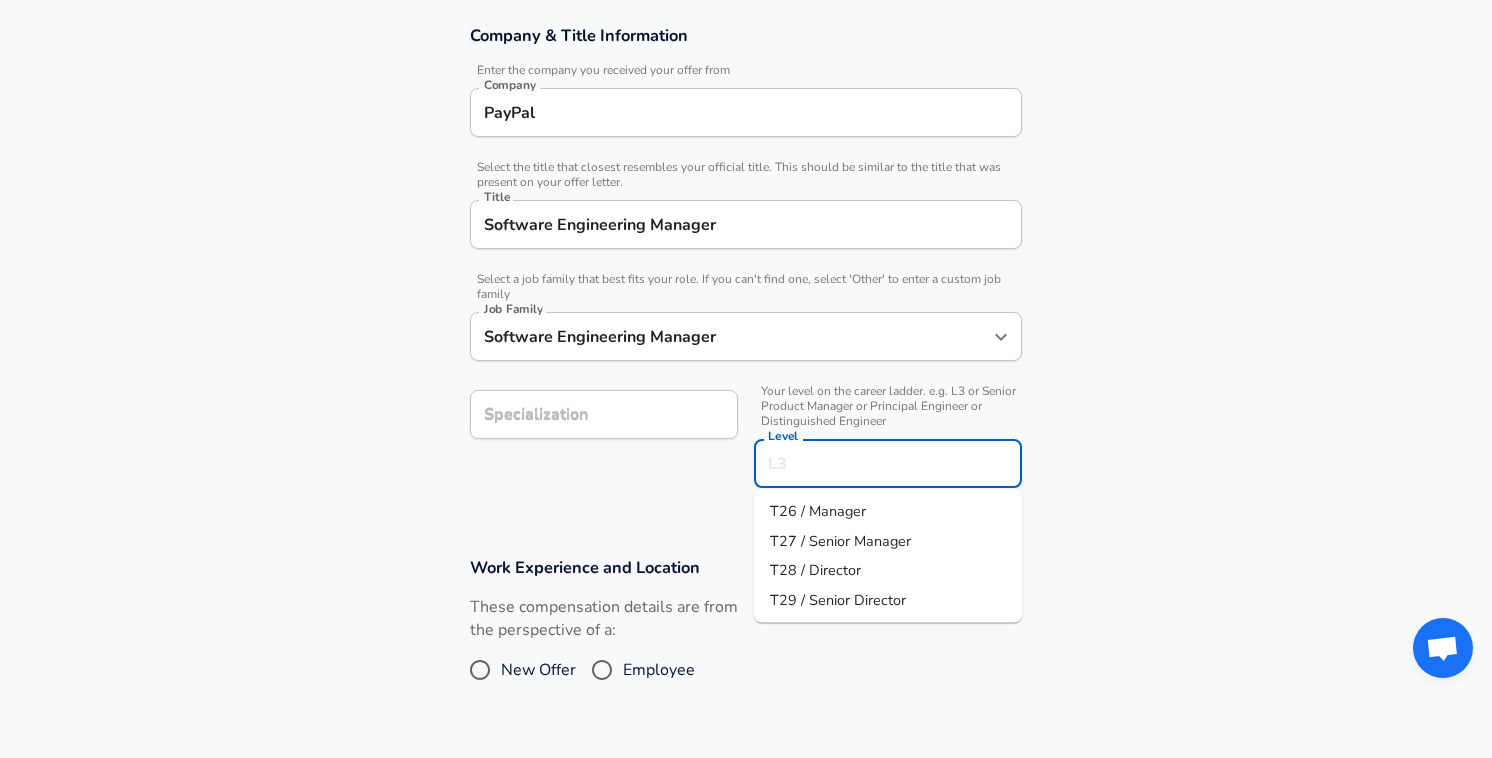 scroll, scrollTop: 395, scrollLeft: 0, axis: vertical 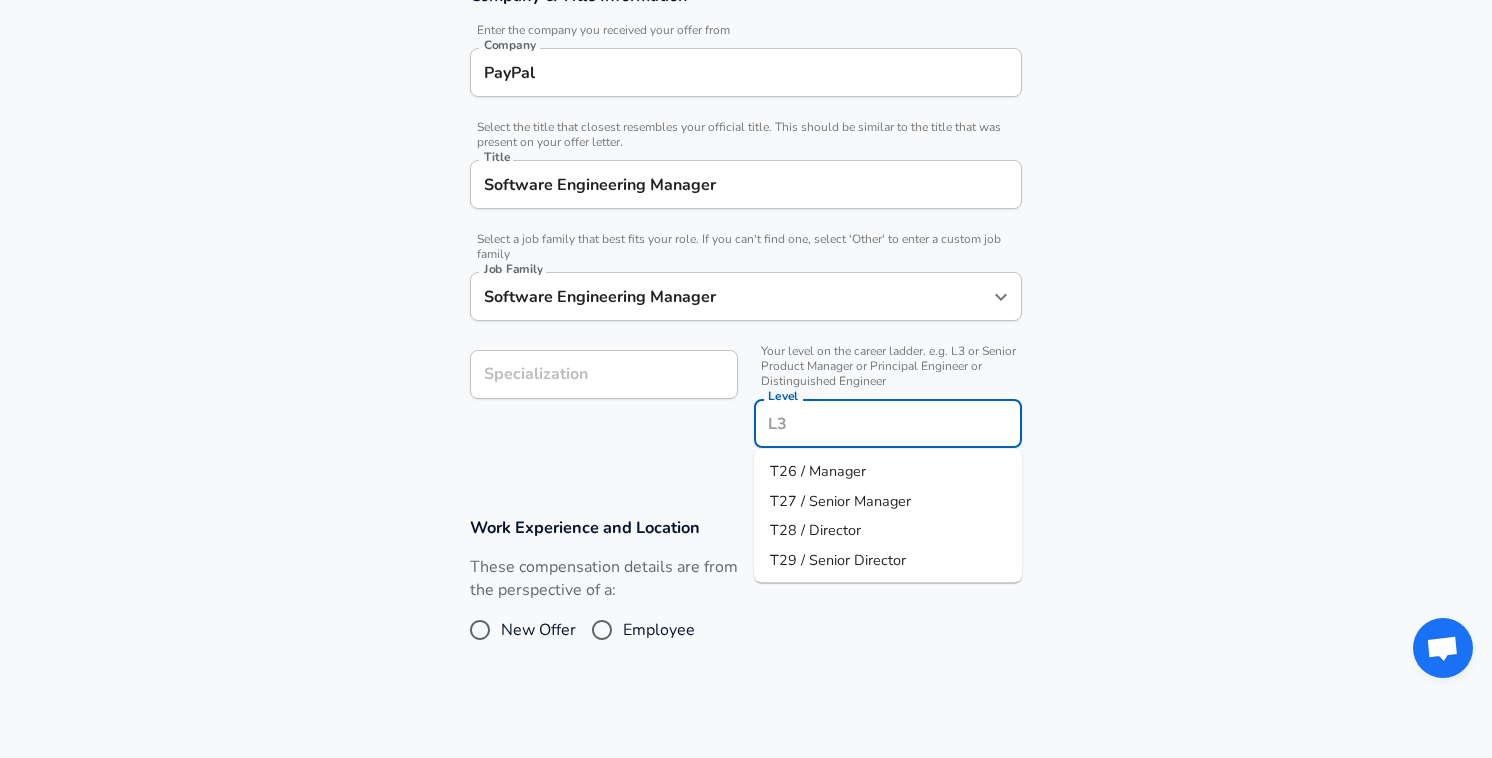 click on "Level" at bounding box center (888, 423) 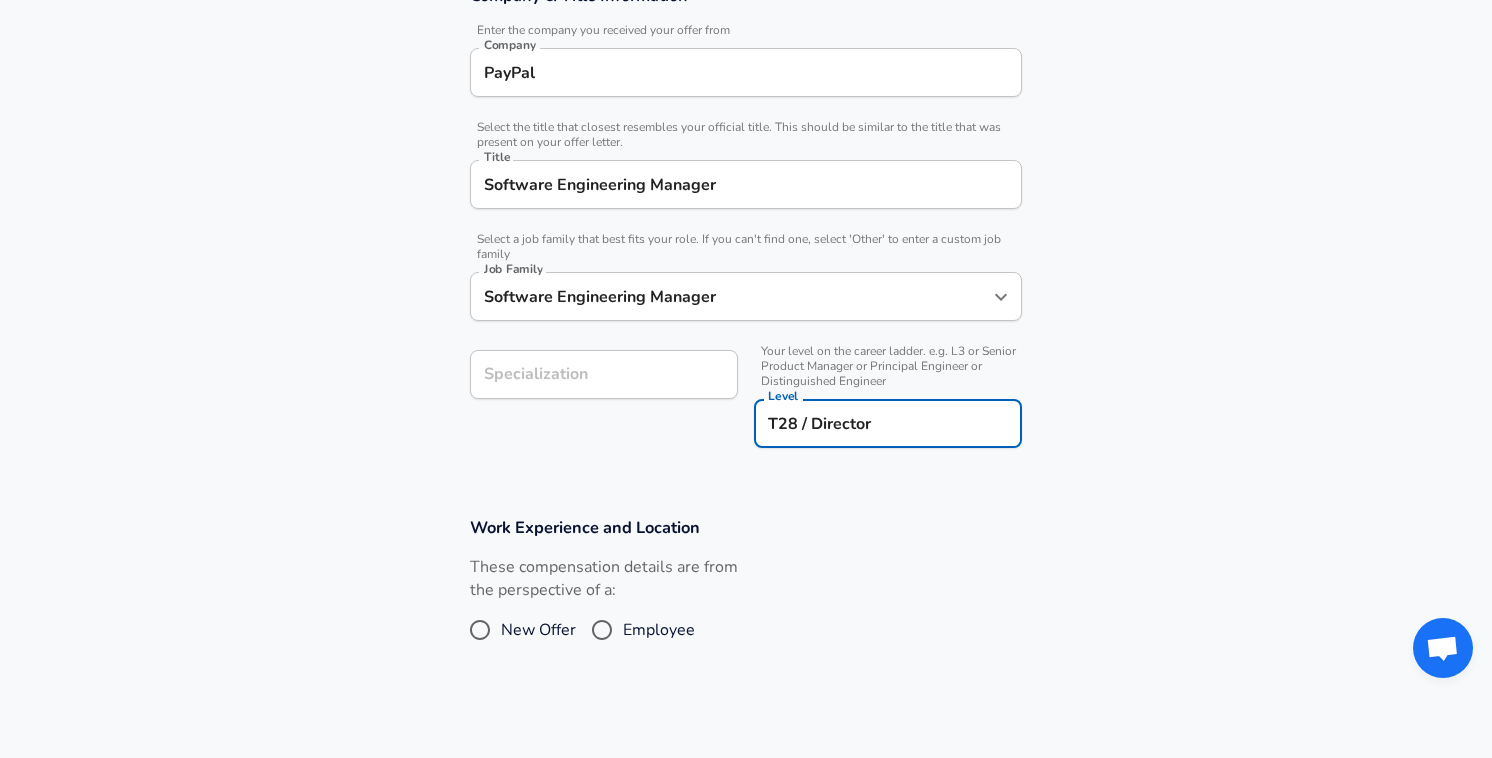 click on "Employee" at bounding box center [659, 630] 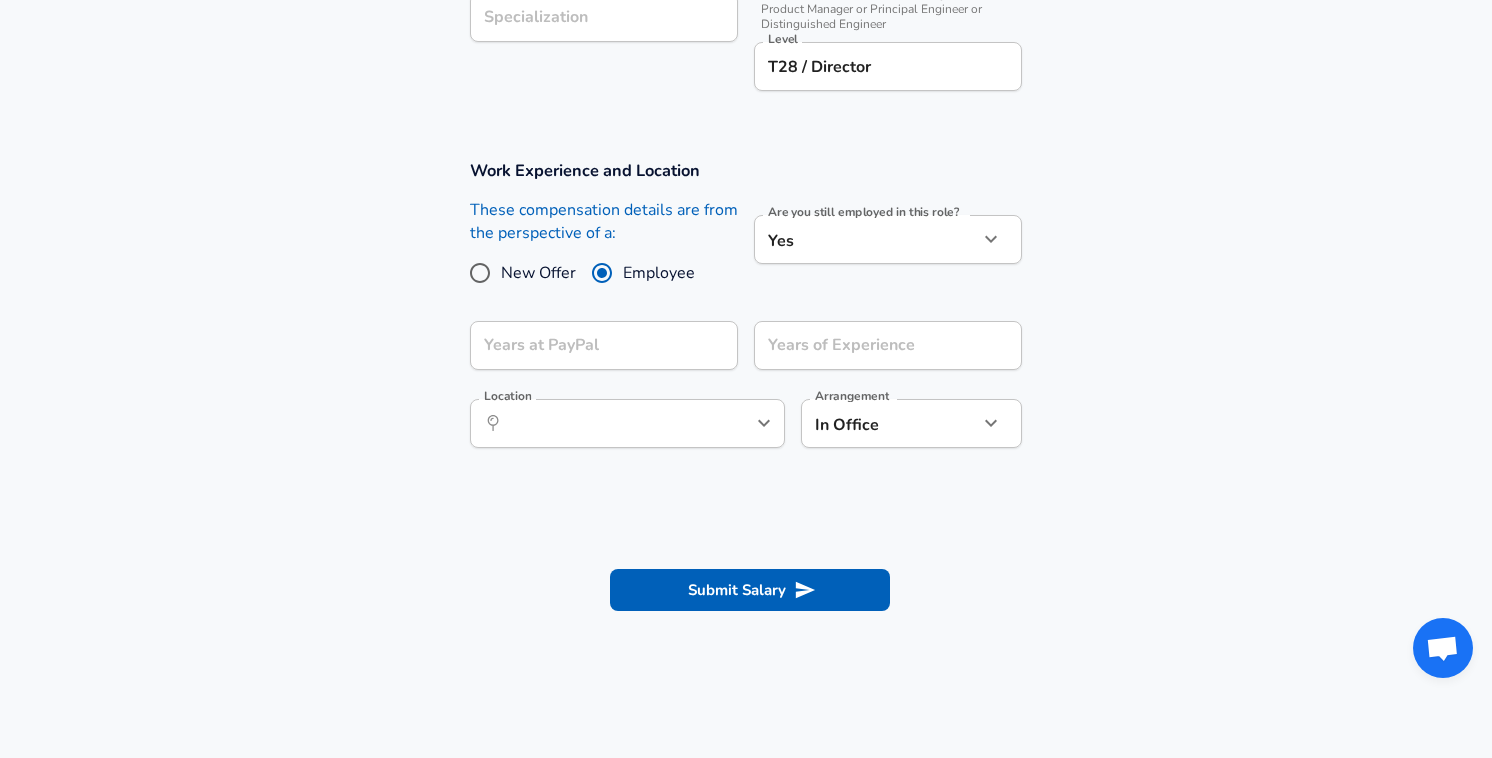 scroll, scrollTop: 774, scrollLeft: 0, axis: vertical 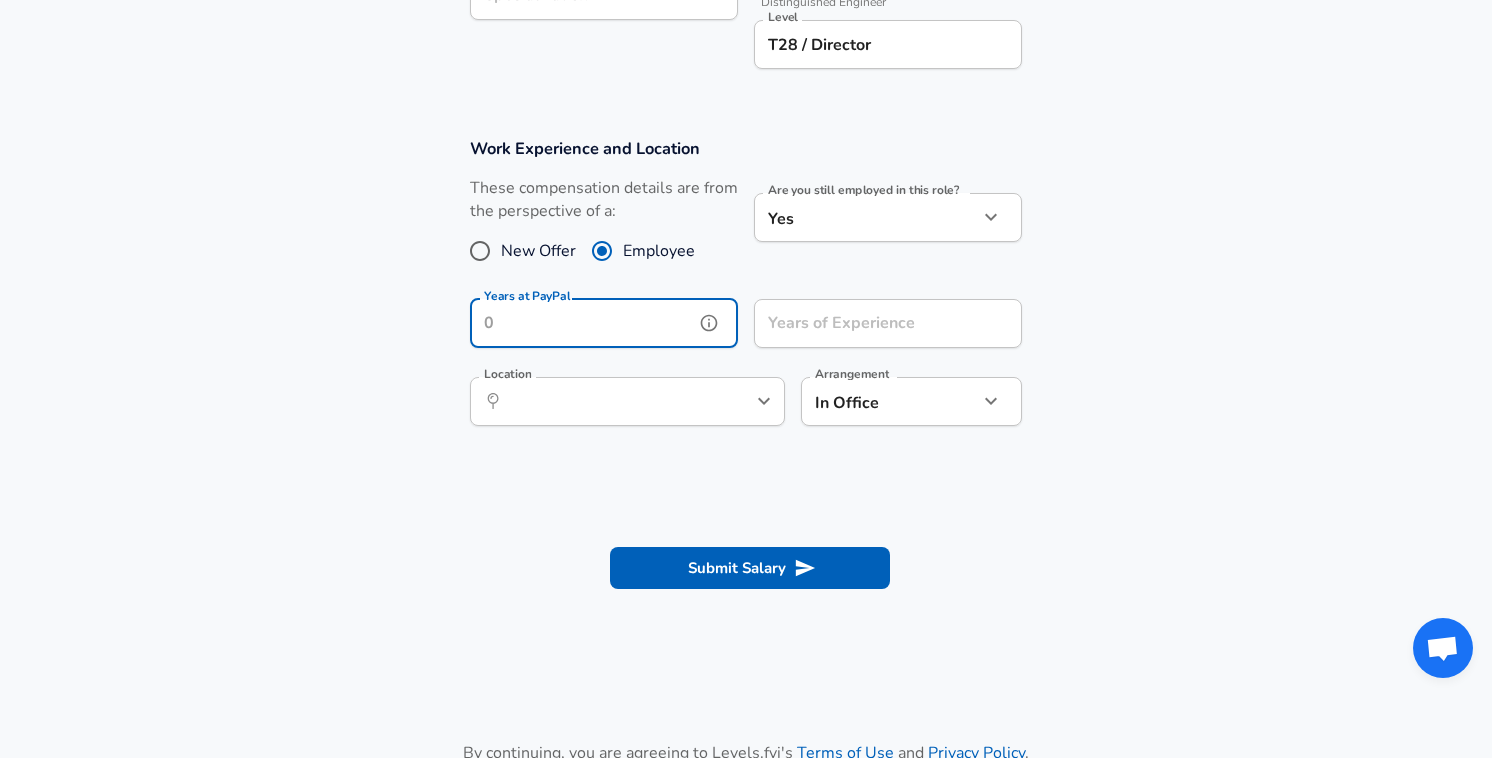 click on "Years at PayPal" at bounding box center [582, 323] 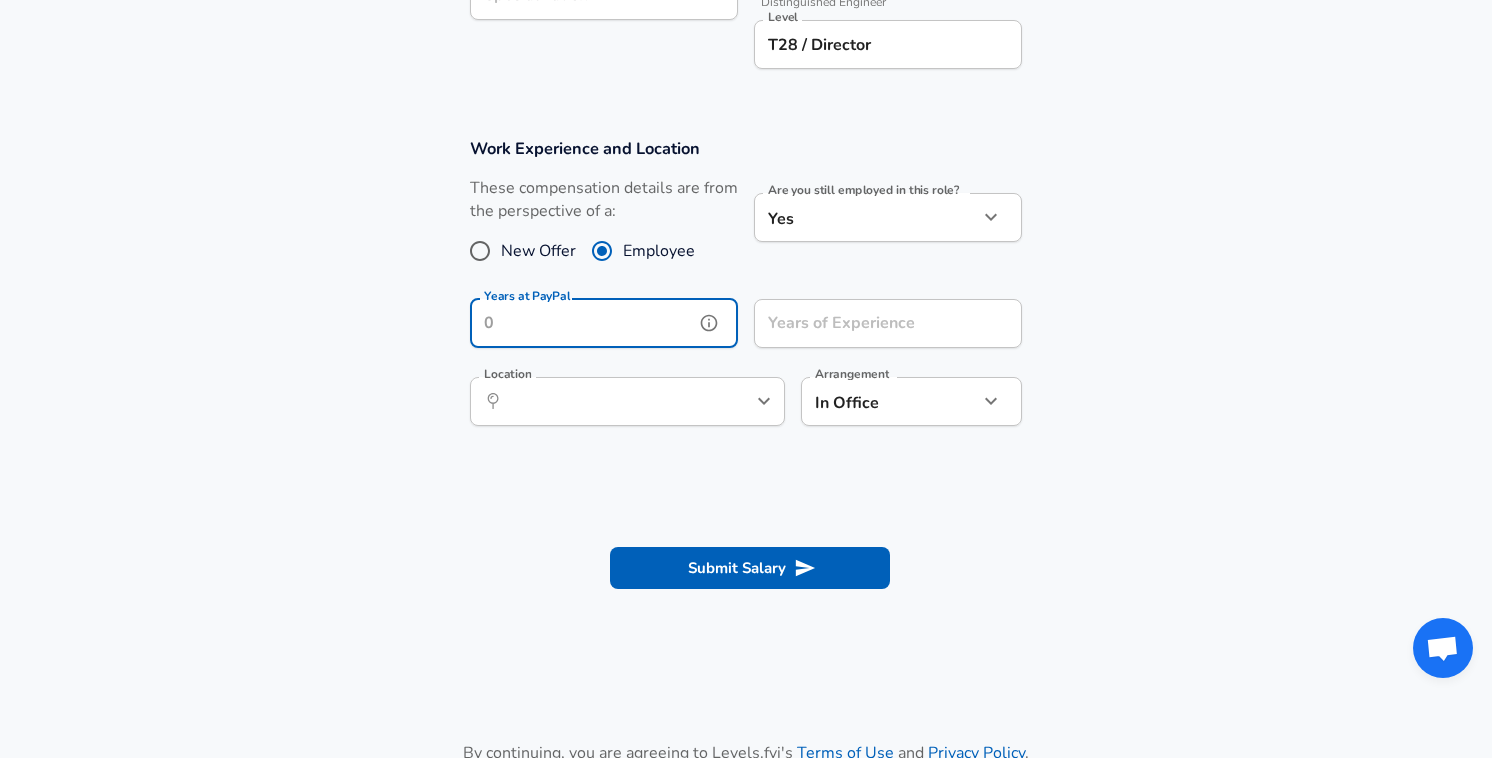 type on "5" 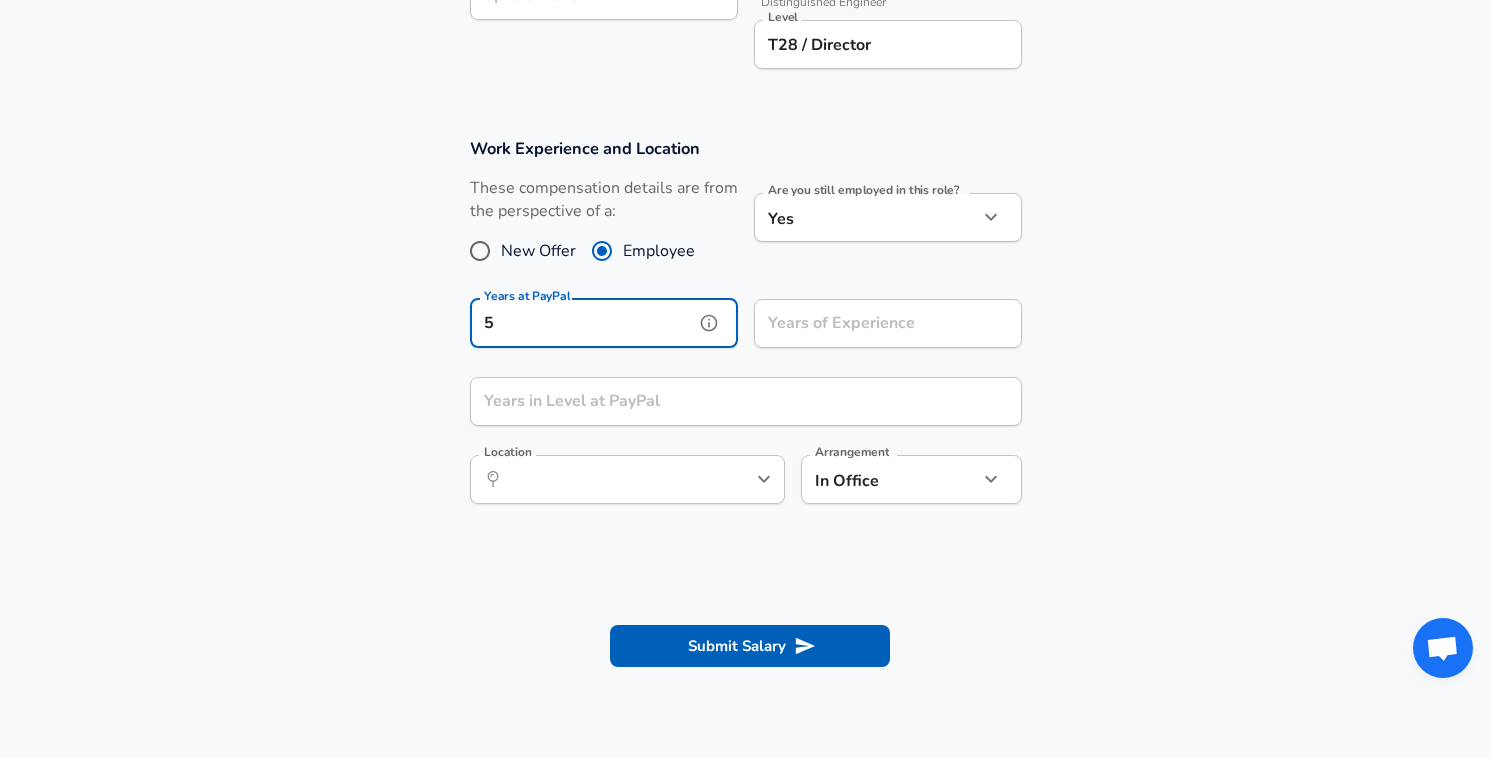 type on "5" 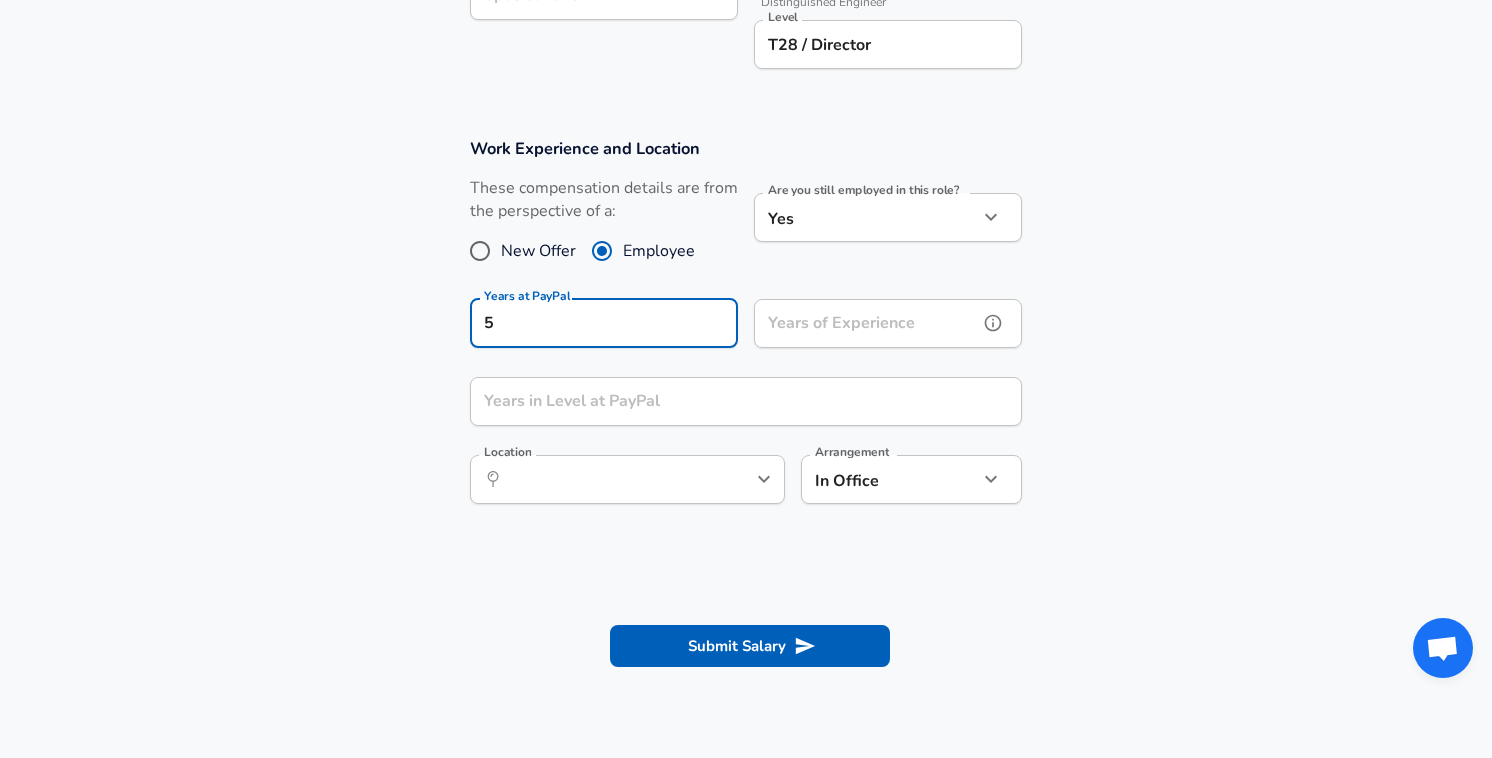 click on "Years of Experience" at bounding box center (866, 323) 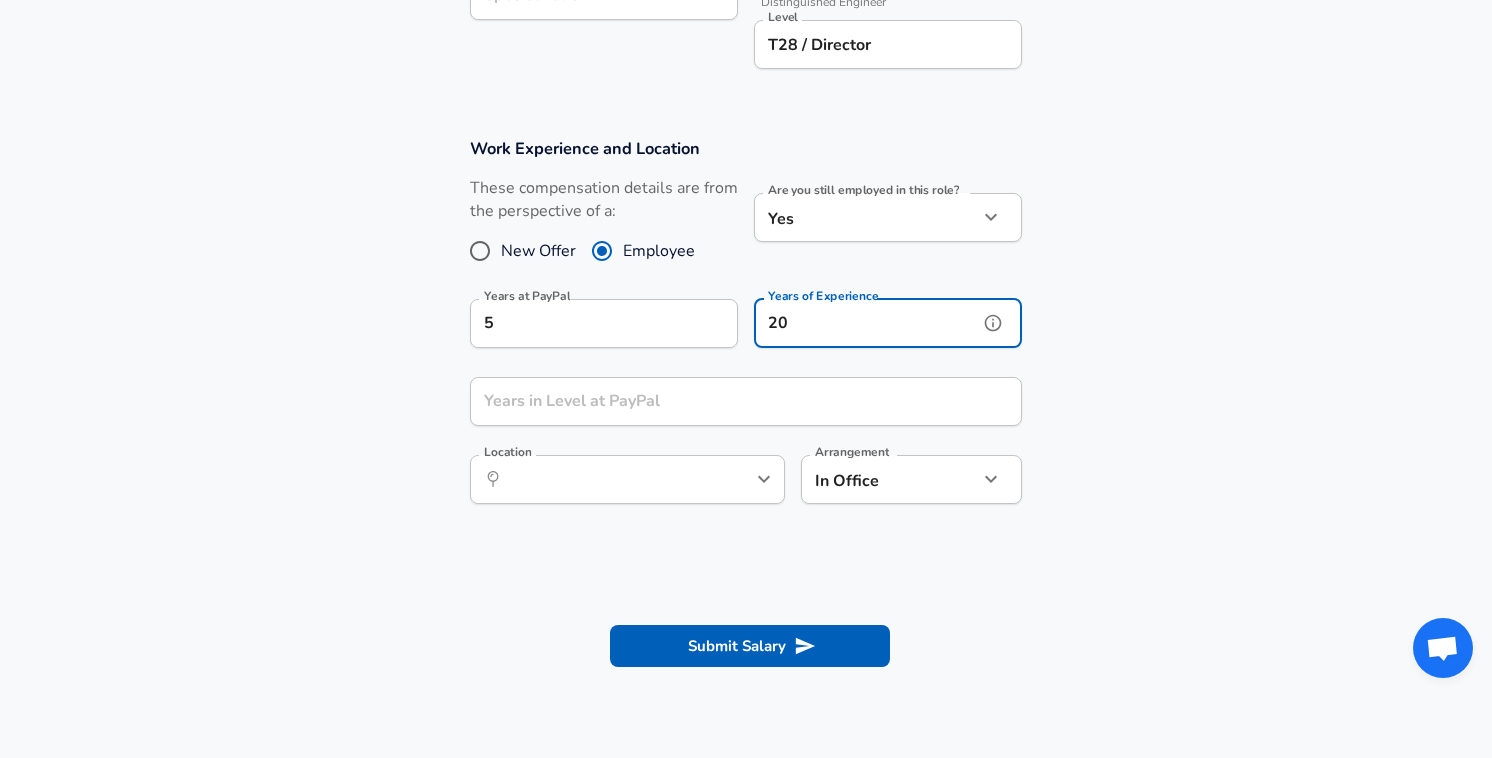 type on "20" 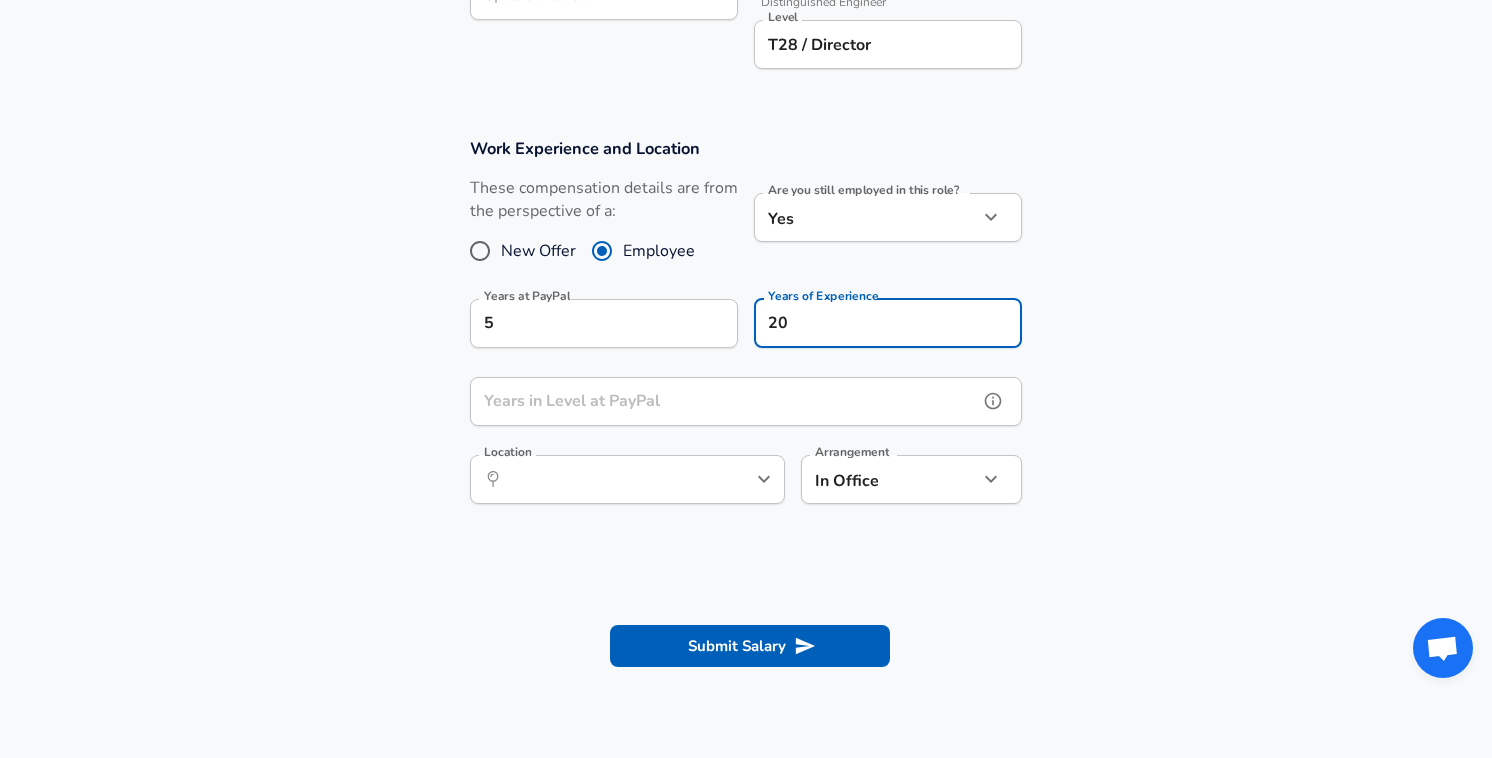 click on "Years in Level at PayPal" at bounding box center [724, 401] 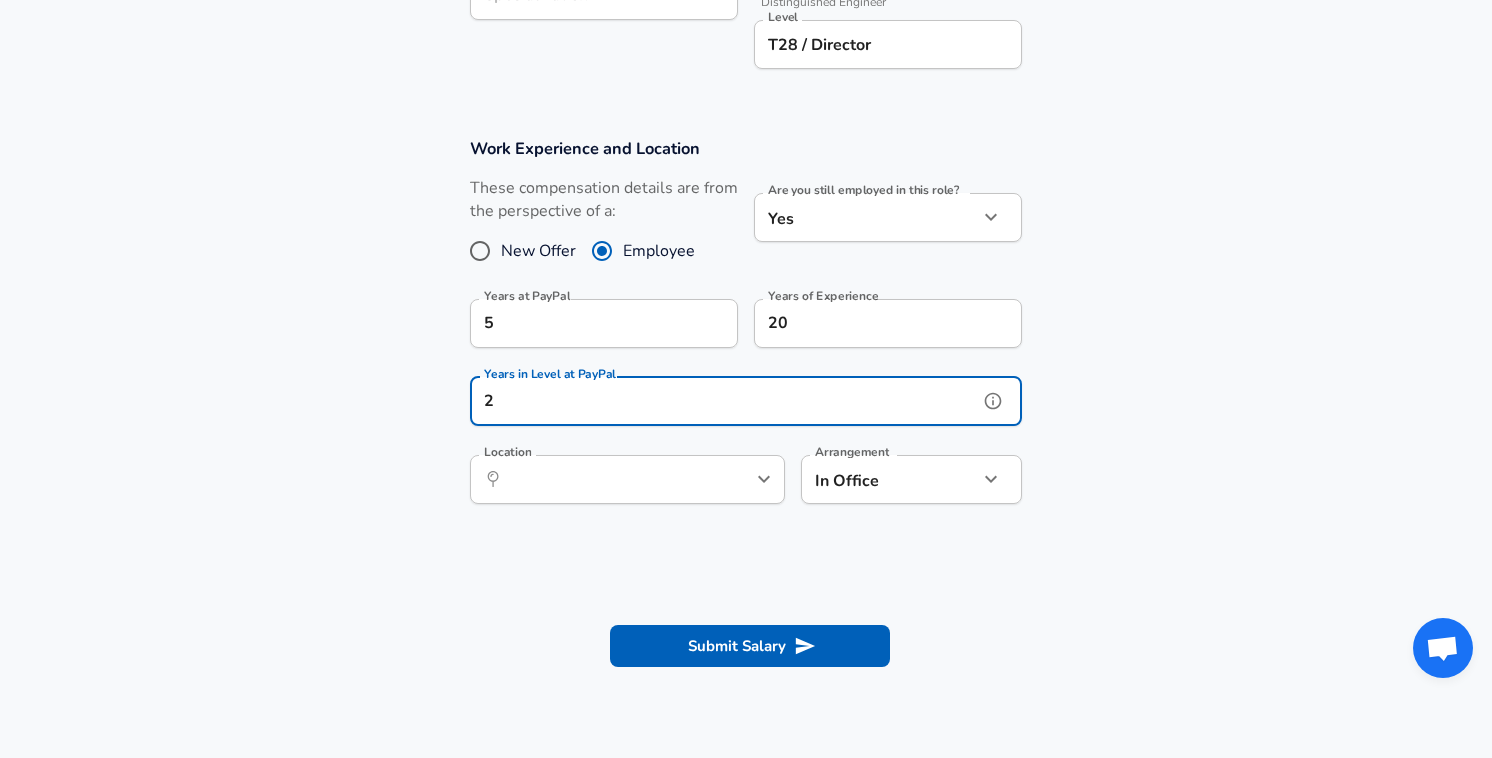 type on "2" 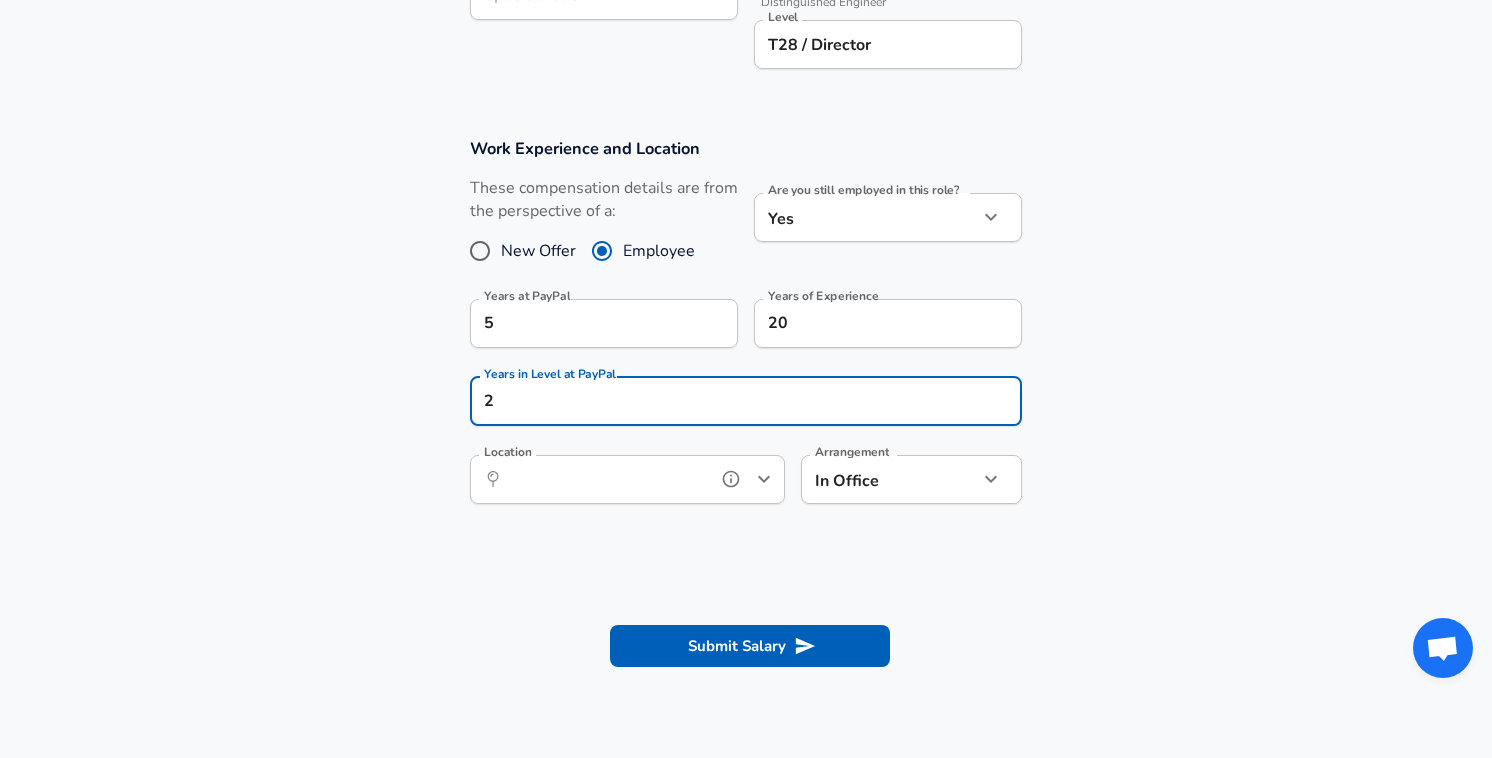 click on "Location" at bounding box center (605, 479) 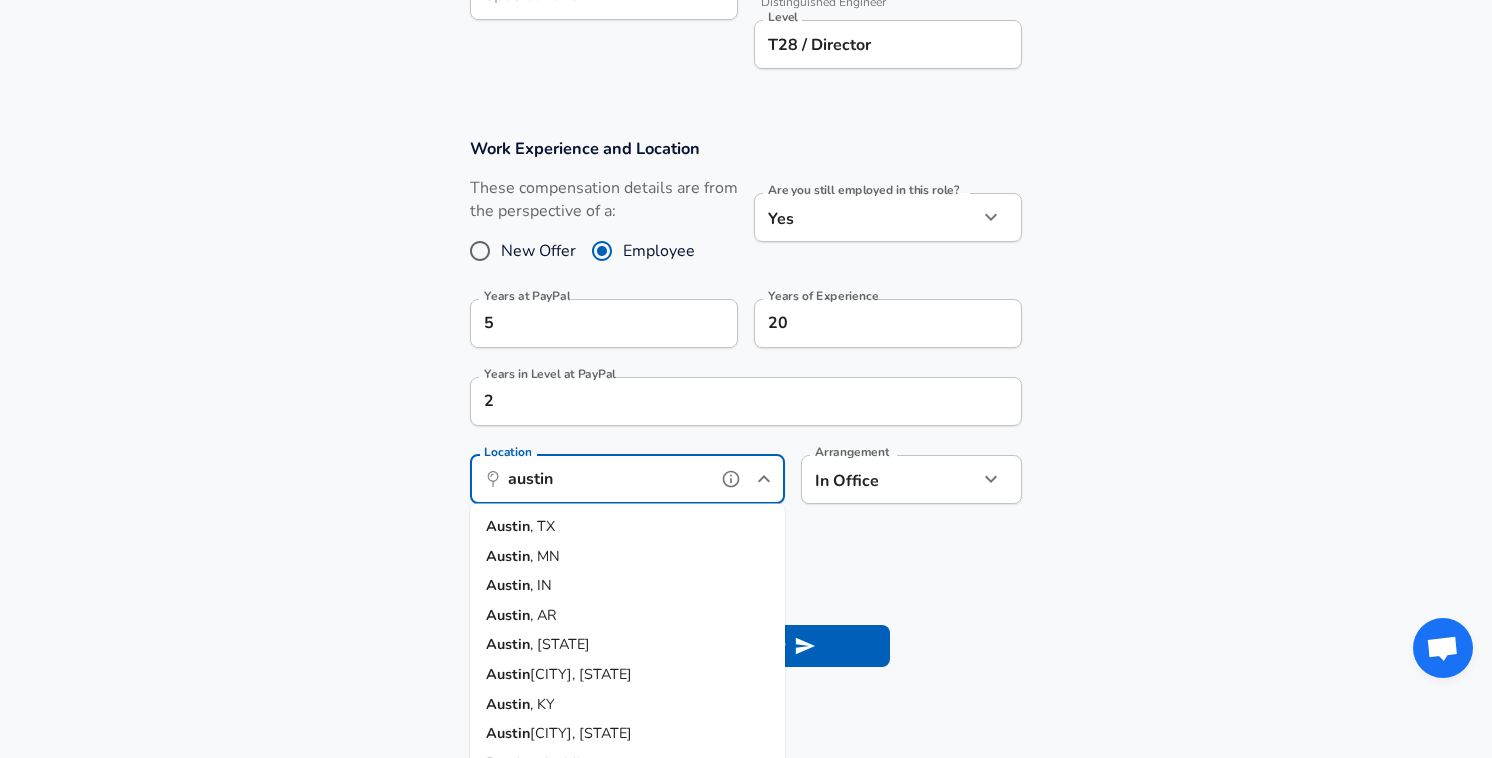 click on "[CITY] , [STATE]" at bounding box center [627, 527] 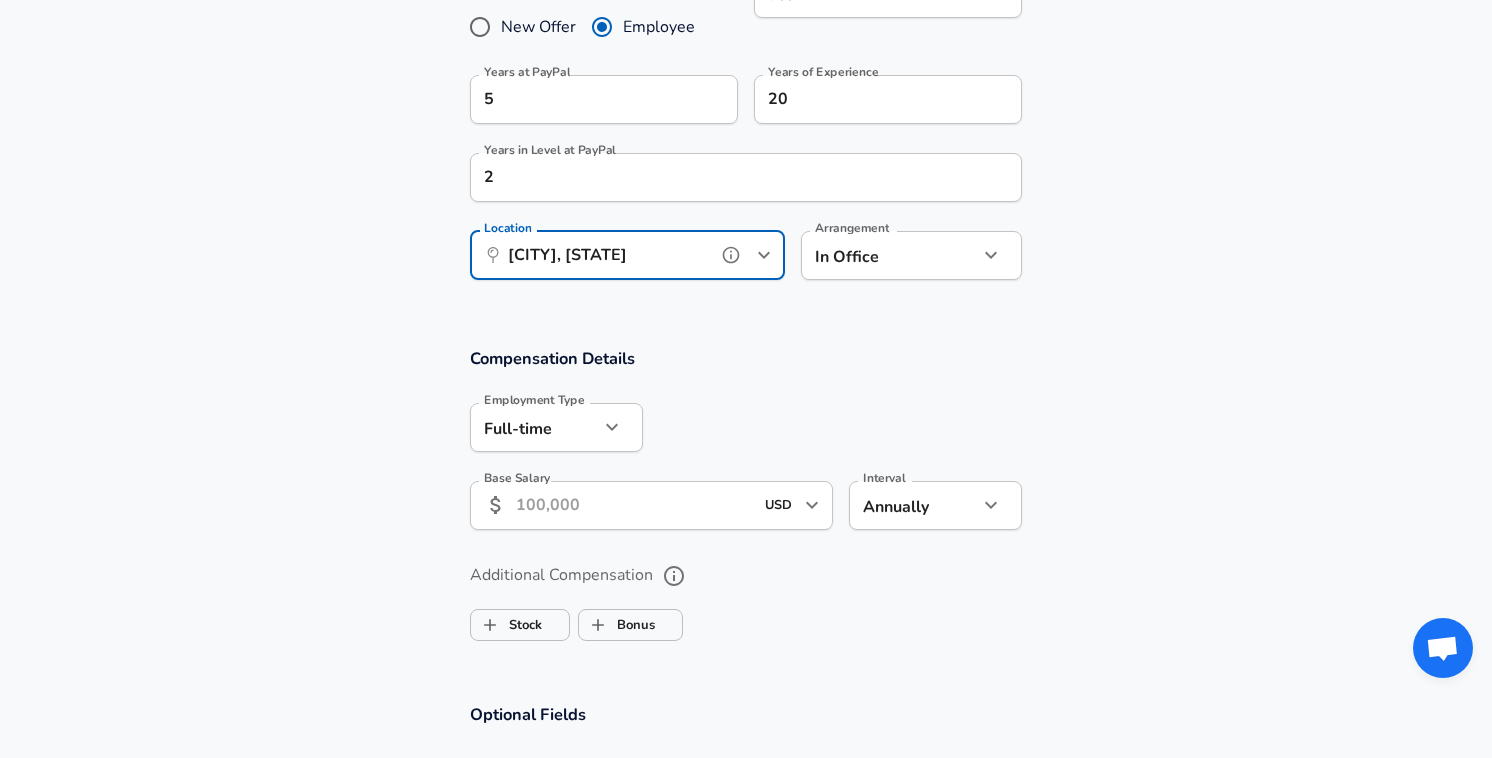 scroll, scrollTop: 1018, scrollLeft: 0, axis: vertical 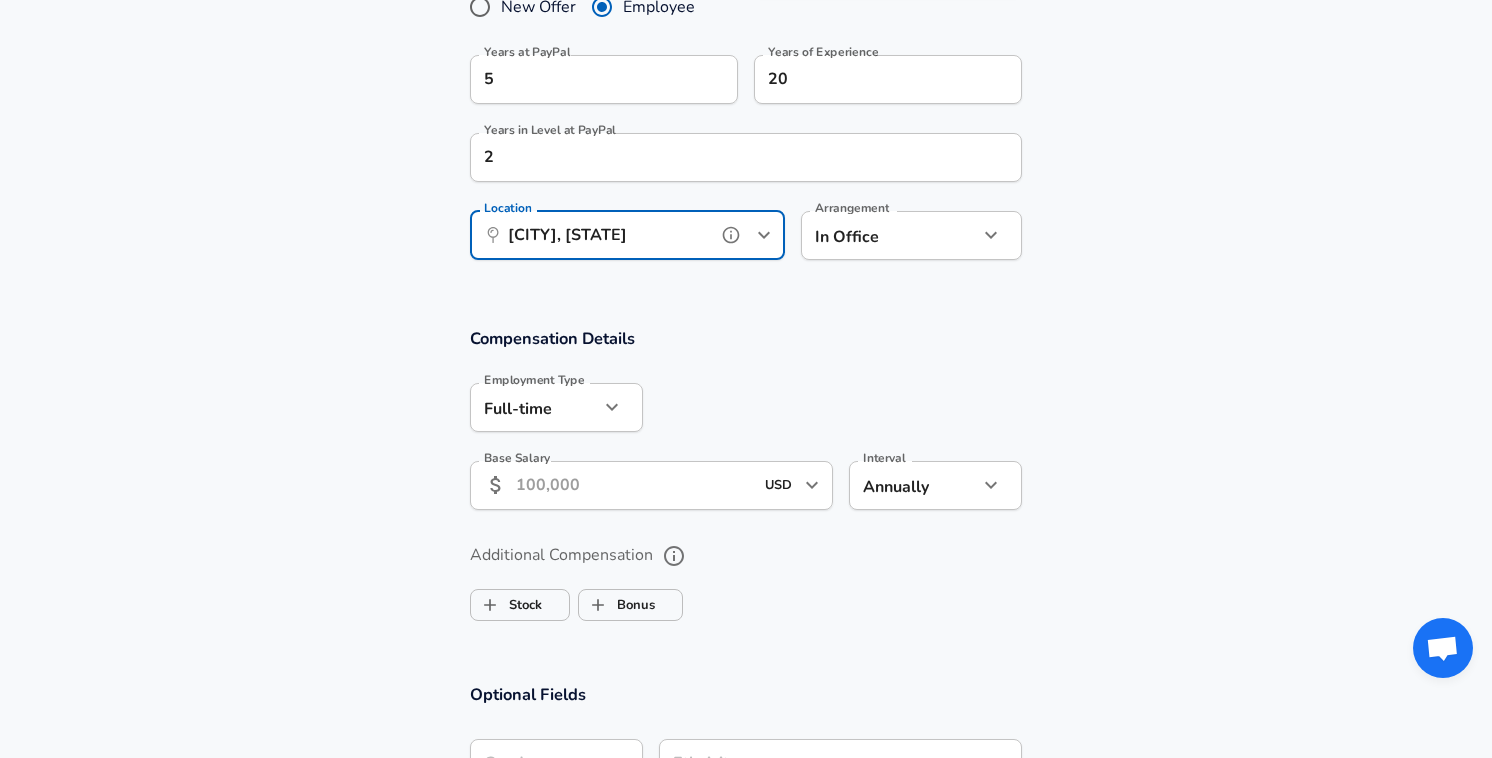 type on "[CITY], [STATE]" 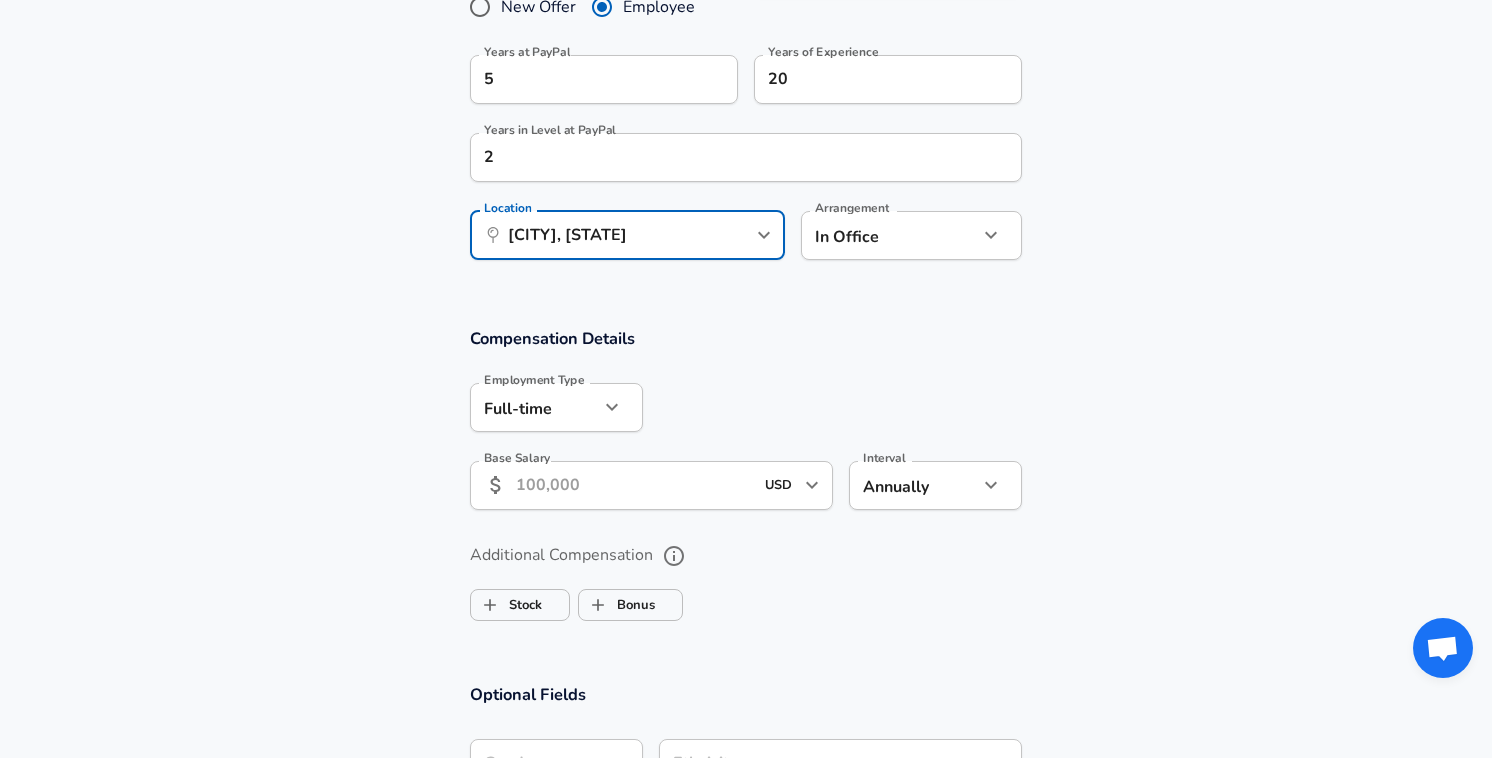 click on "Base Salary" at bounding box center (634, 485) 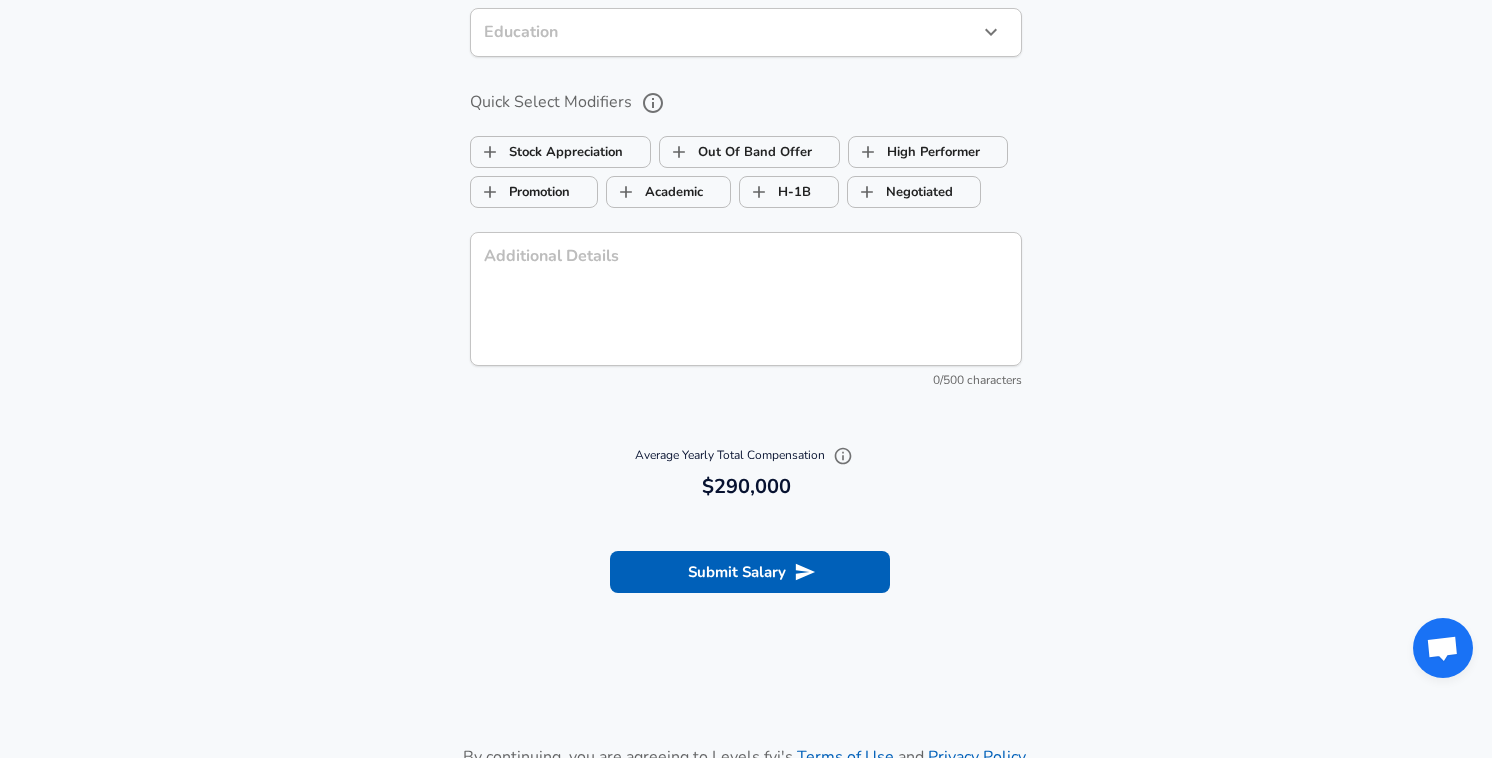 scroll, scrollTop: 1840, scrollLeft: 0, axis: vertical 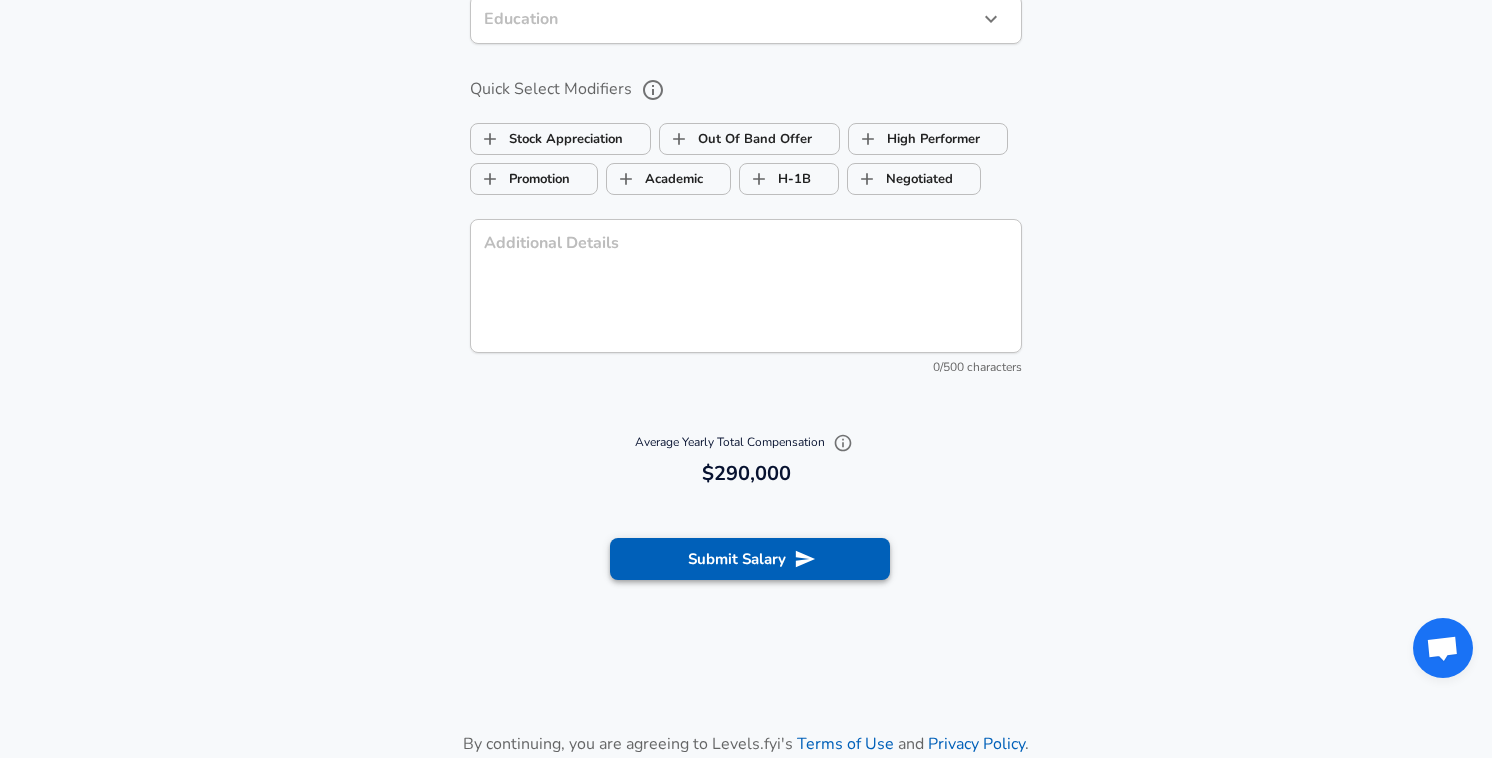 type on "290,000" 